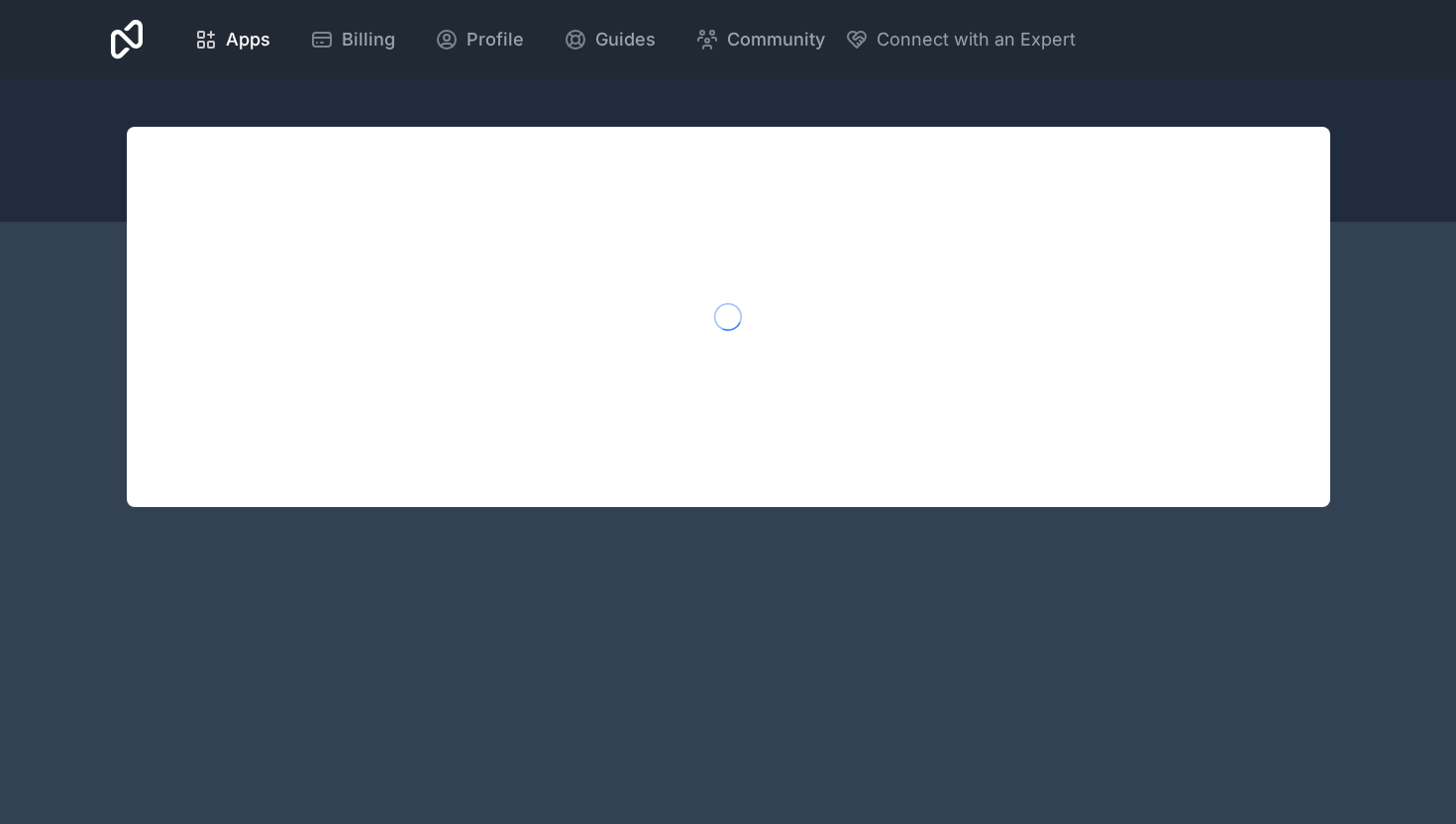 scroll, scrollTop: 0, scrollLeft: 0, axis: both 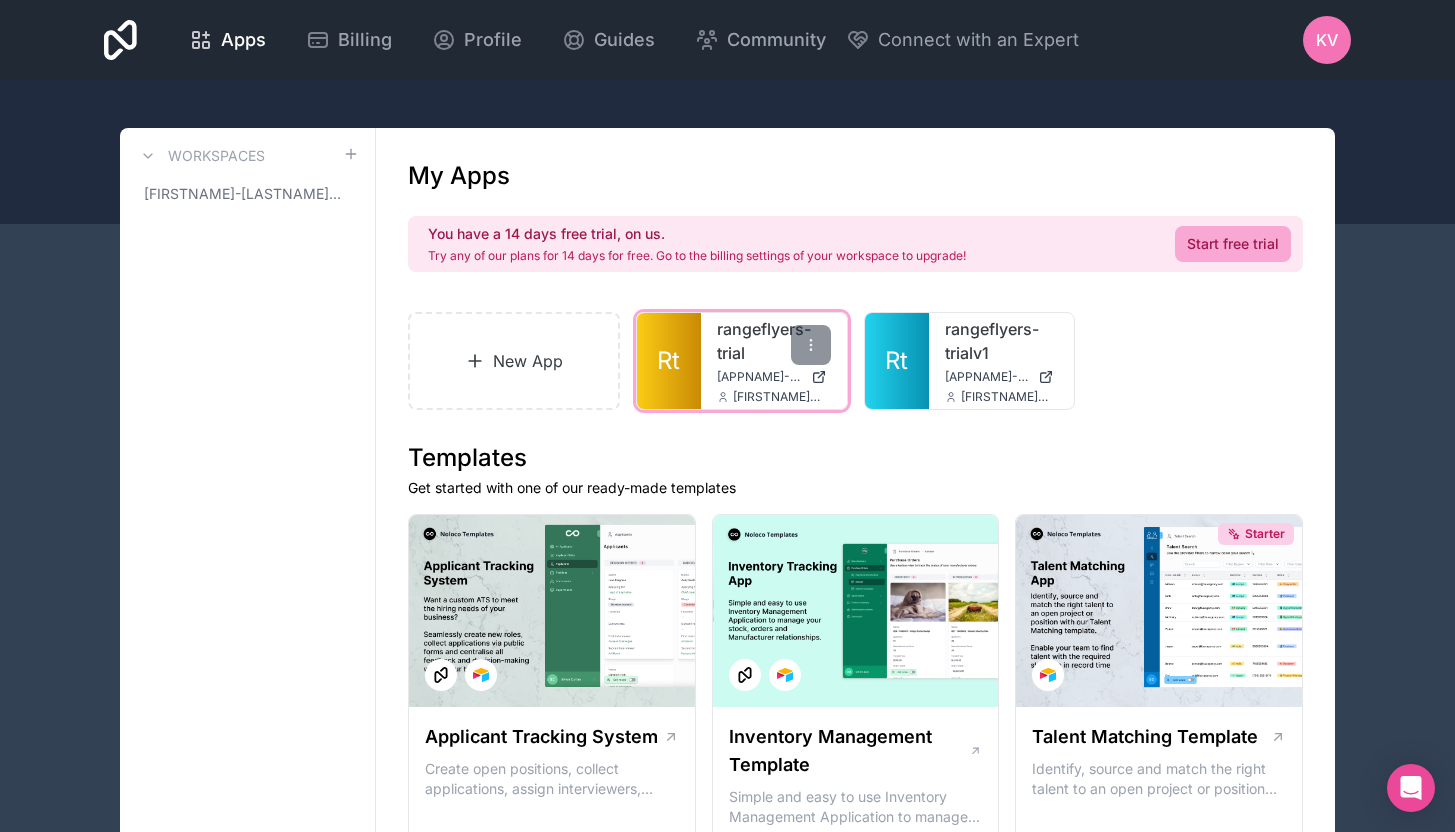 click on "rangeflyers-trial" at bounding box center (774, 341) 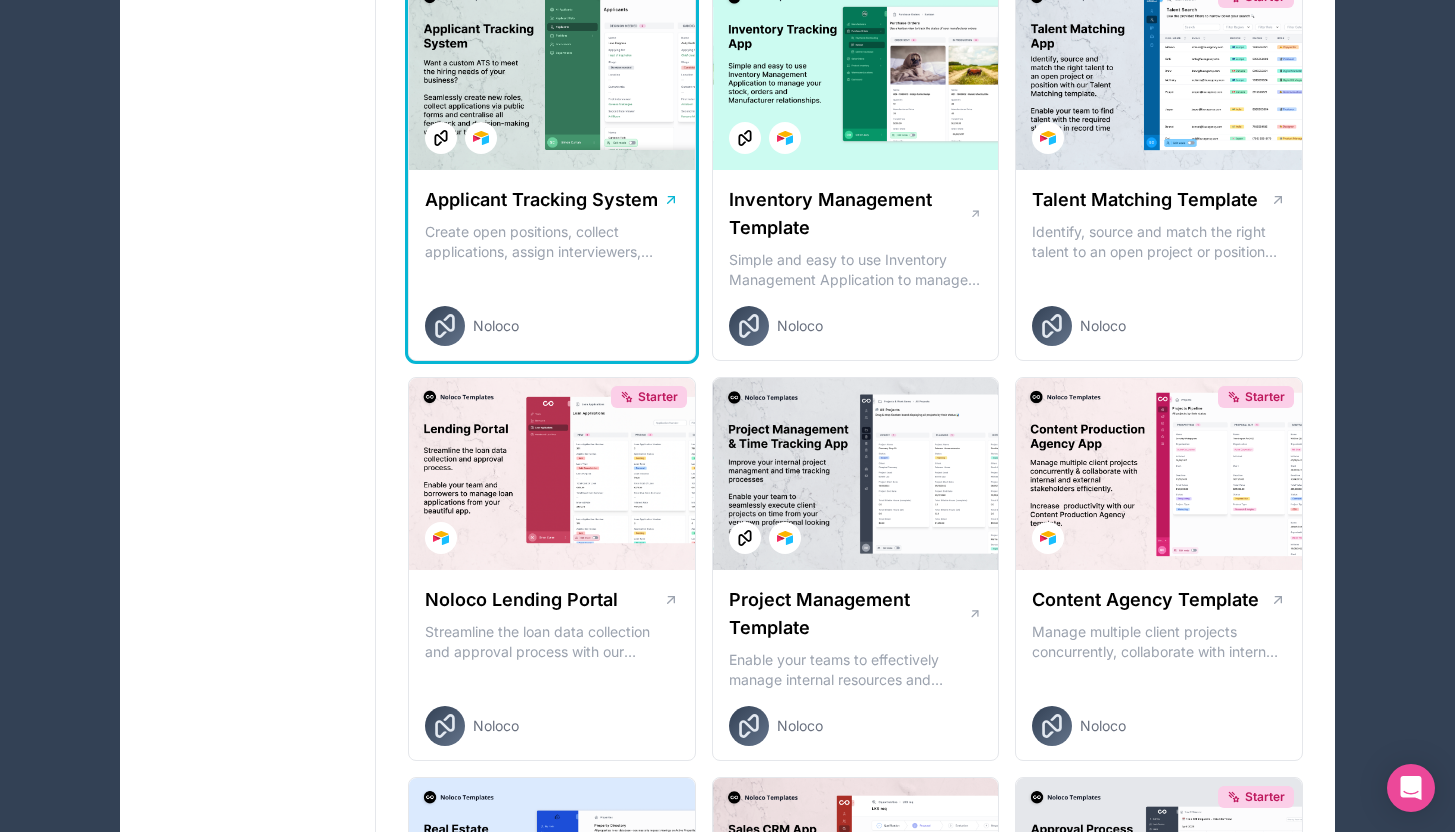 scroll, scrollTop: 548, scrollLeft: 0, axis: vertical 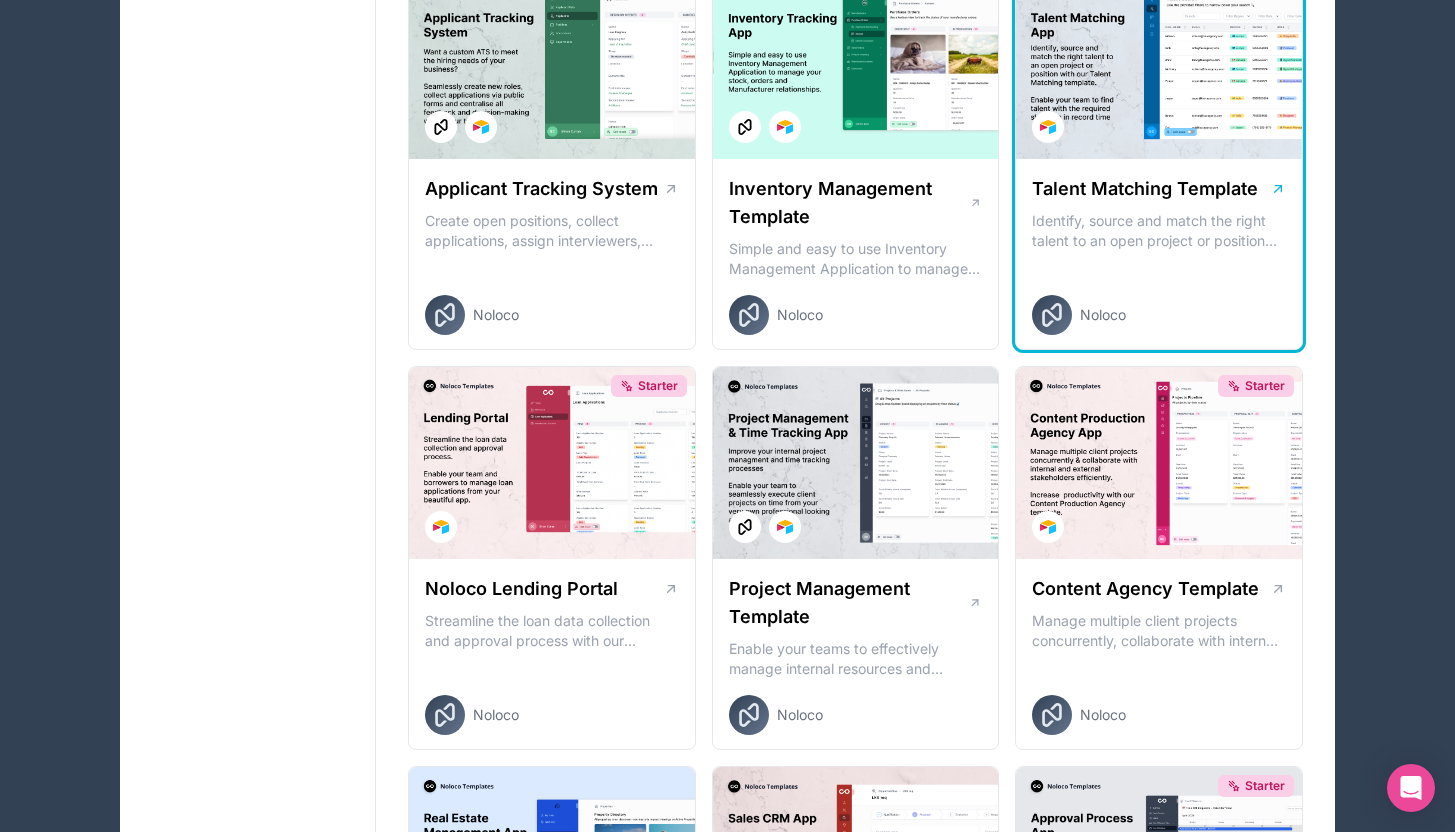 click on "Starter" at bounding box center [1159, 63] 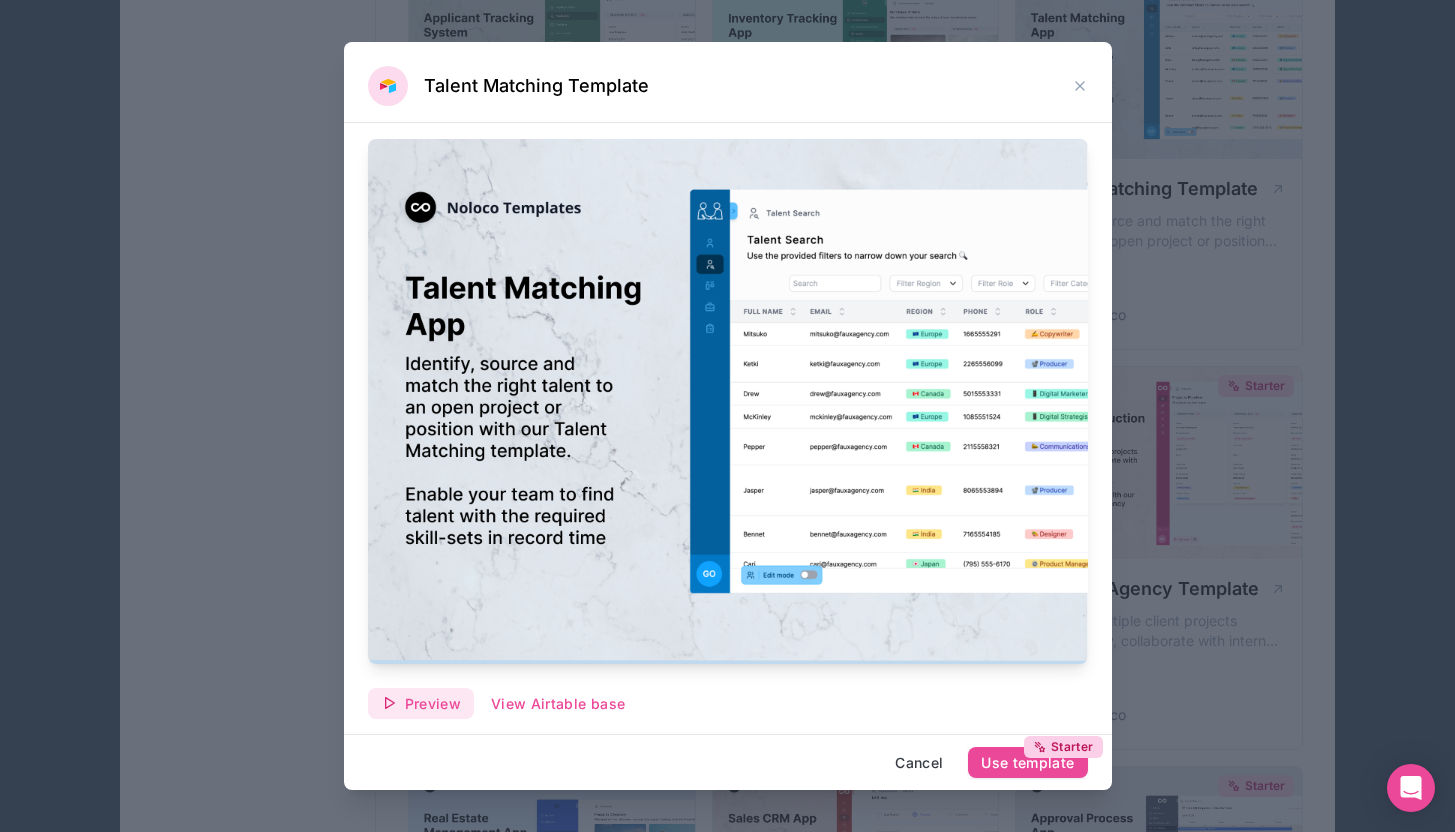 click on "Preview" at bounding box center (433, 704) 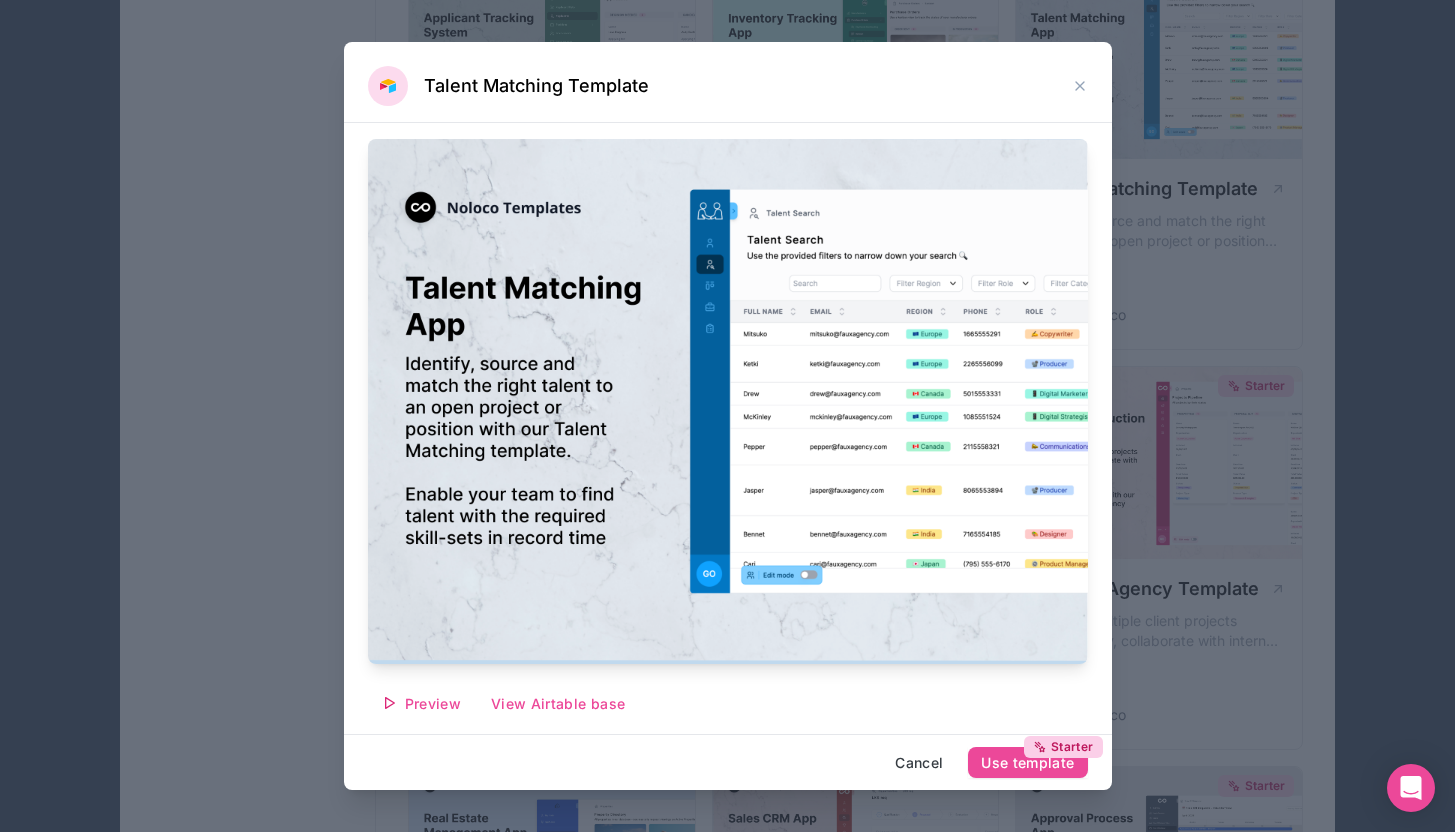 click 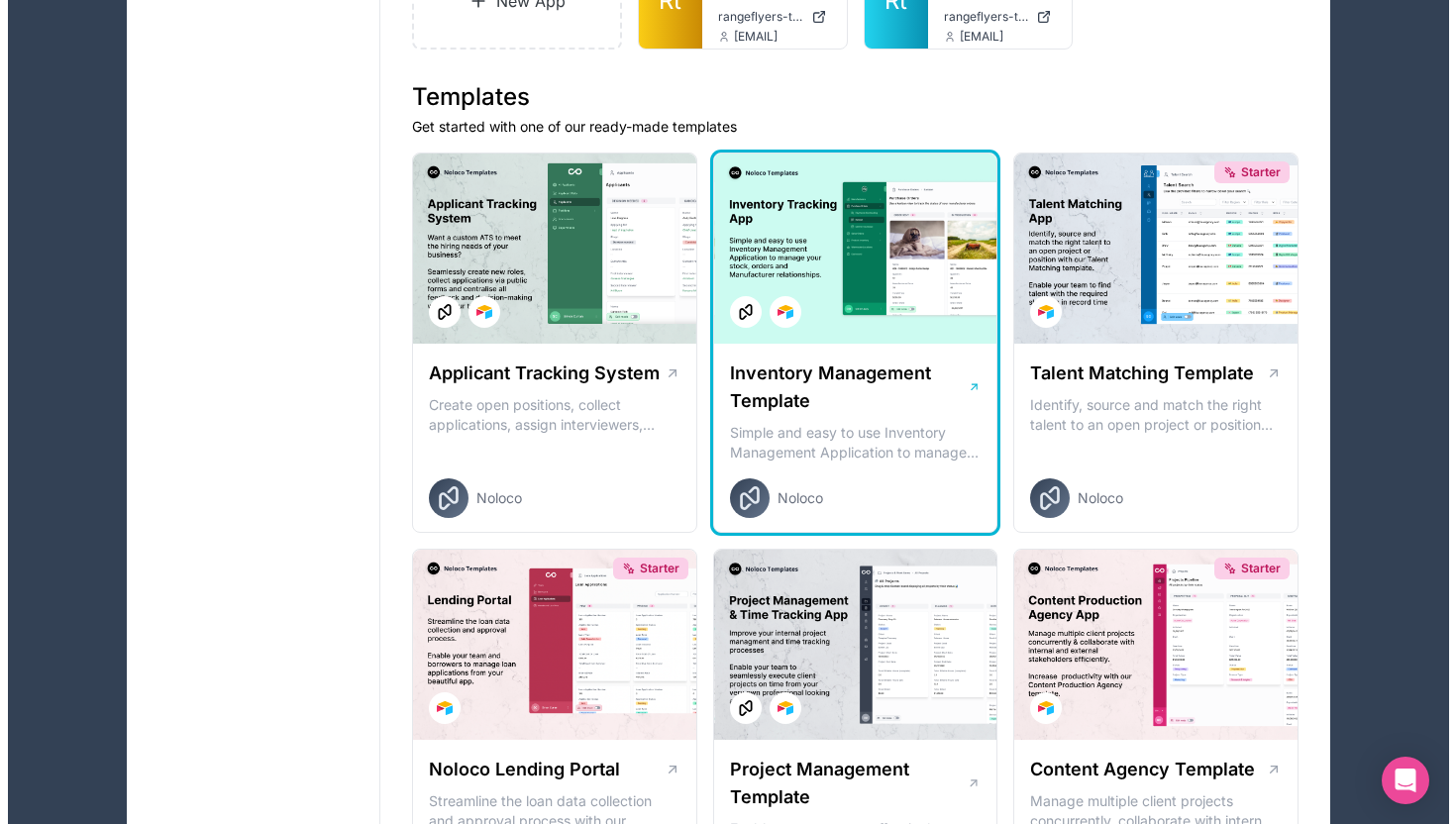 scroll, scrollTop: 0, scrollLeft: 0, axis: both 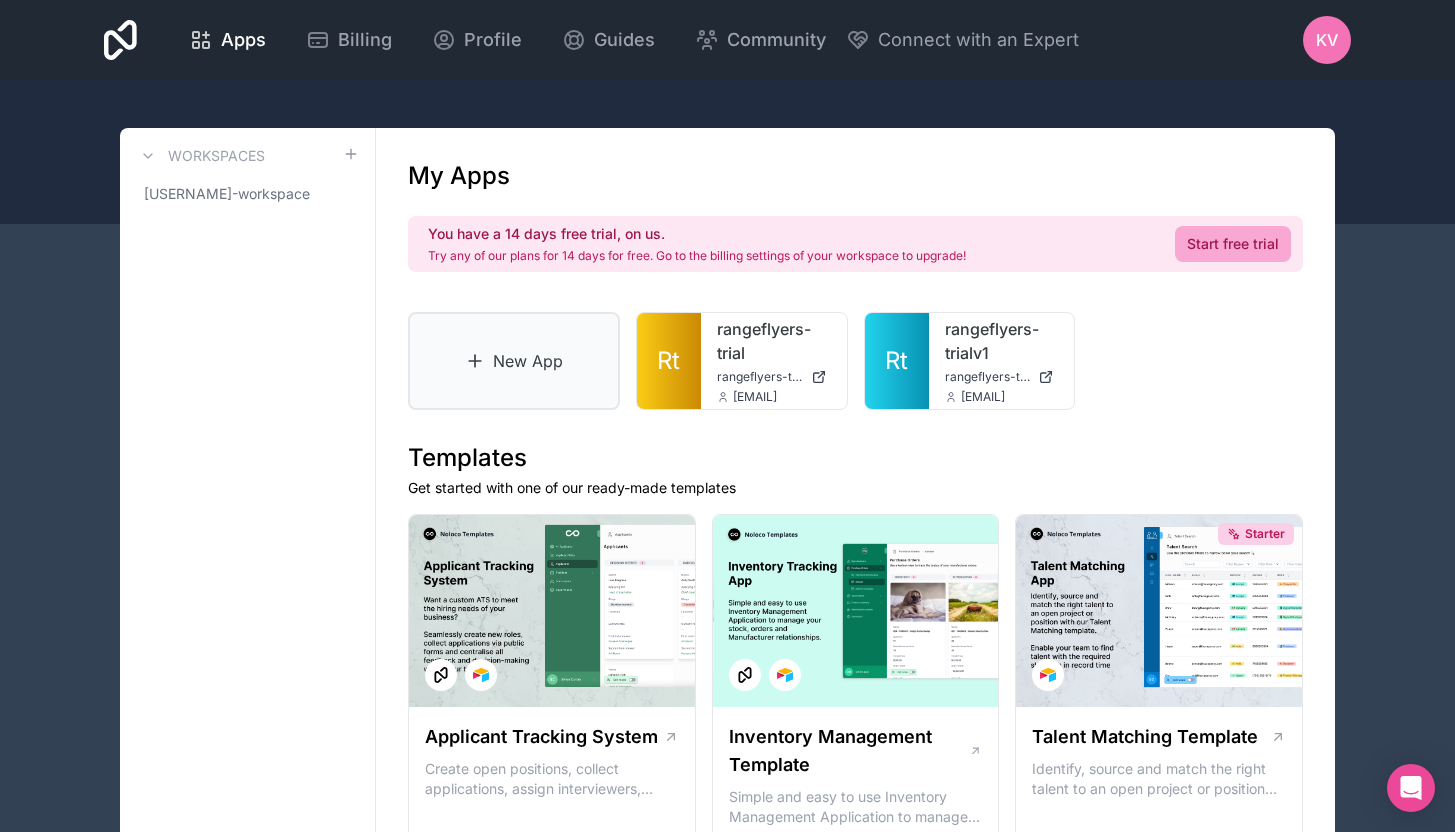 click on "New App" at bounding box center [514, 361] 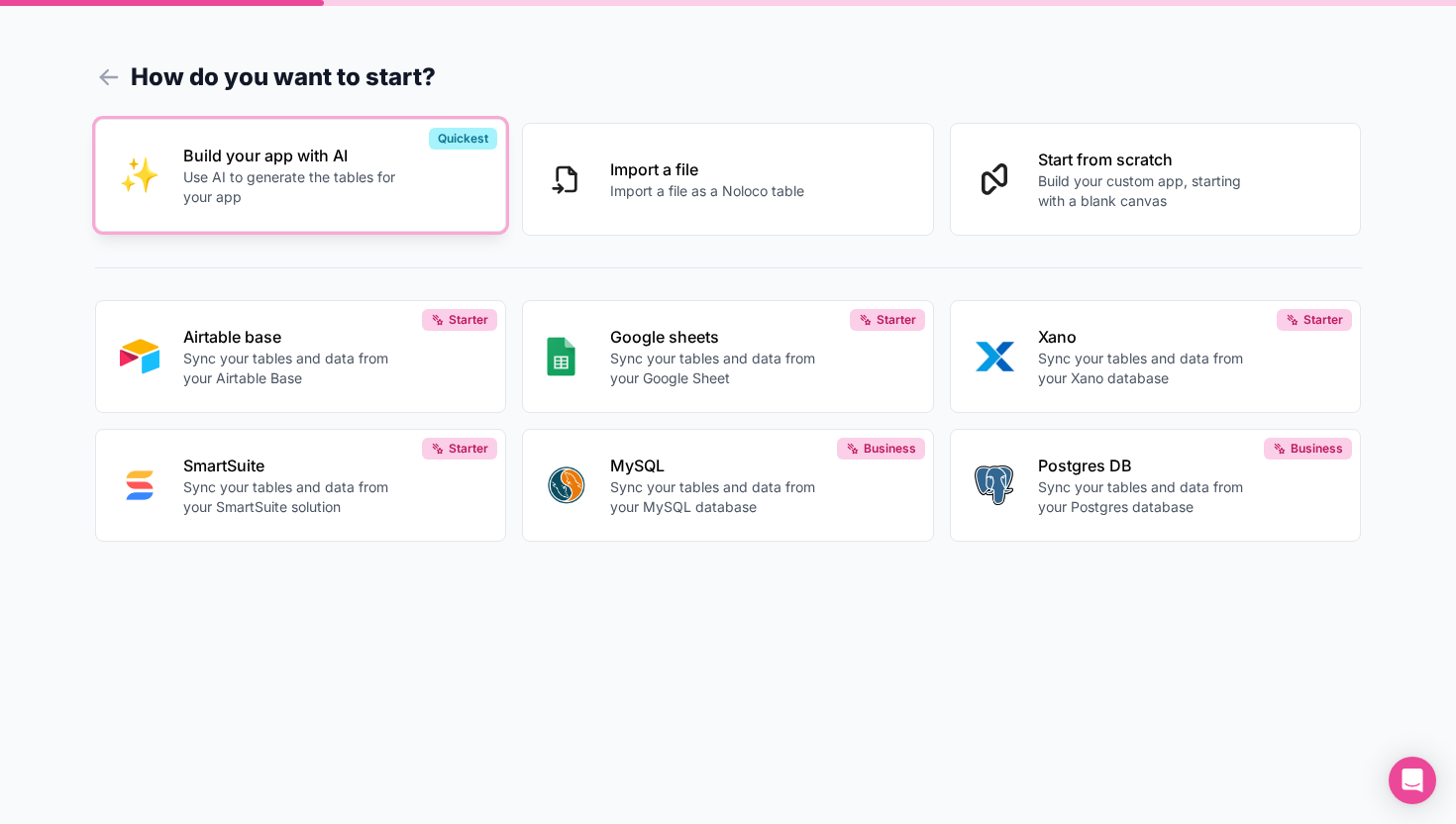 click on "Build your app with AI Use AI to generate the tables for your app Quickest" at bounding box center (301, 175) 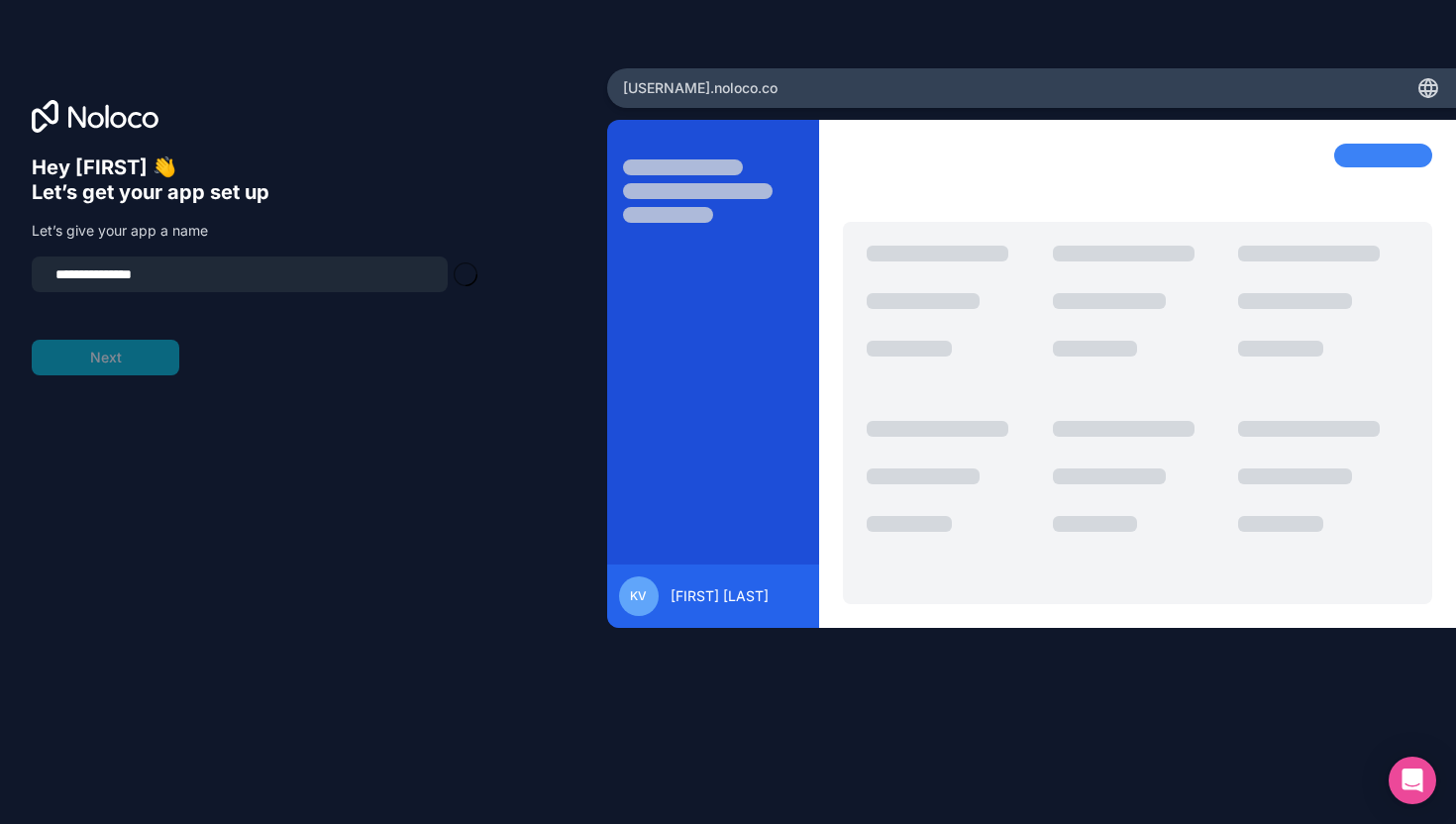 drag, startPoint x: 264, startPoint y: 267, endPoint x: 61, endPoint y: 249, distance: 203.7965 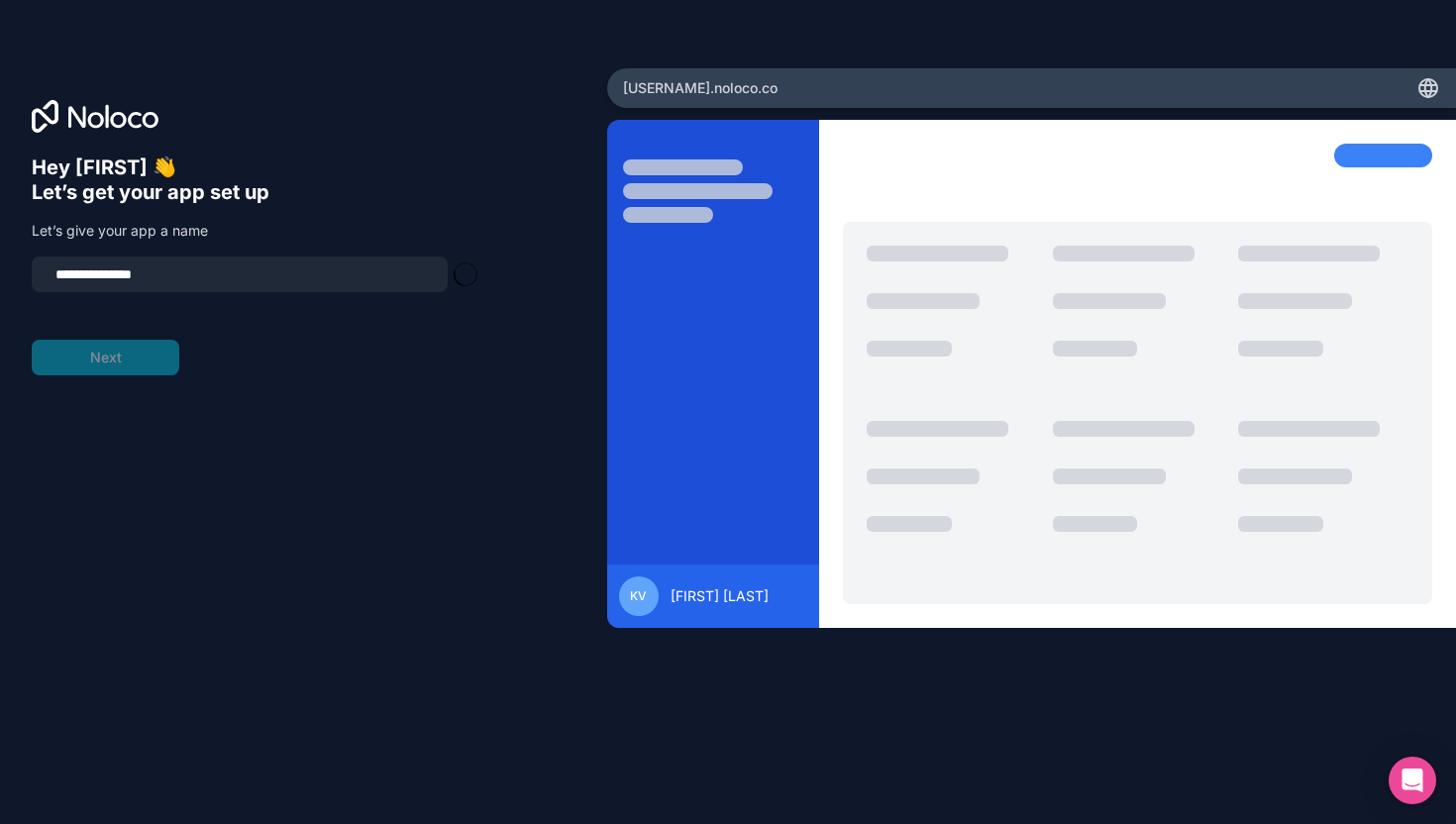click on "**********" at bounding box center (303, 411) 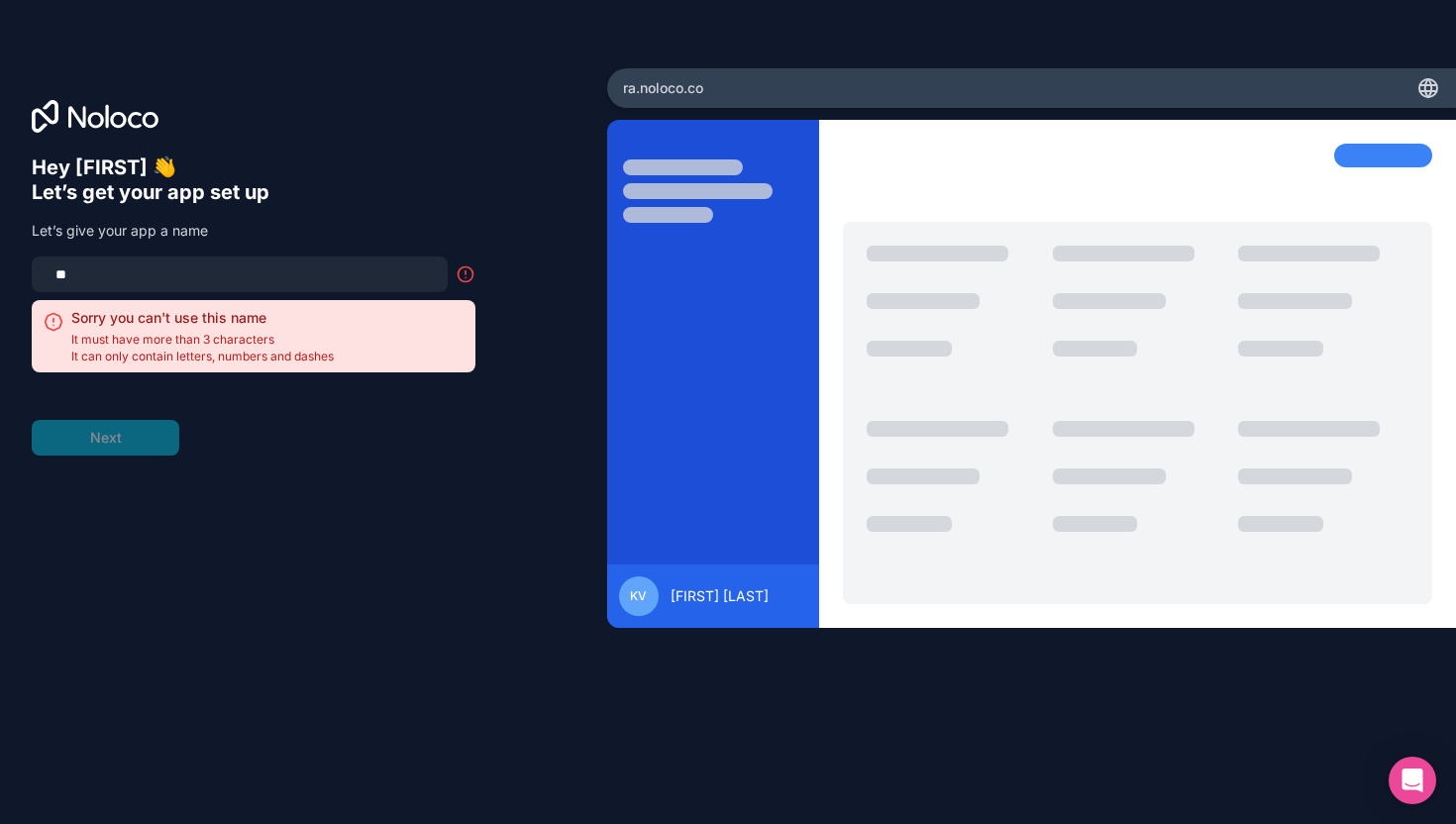 type on "*" 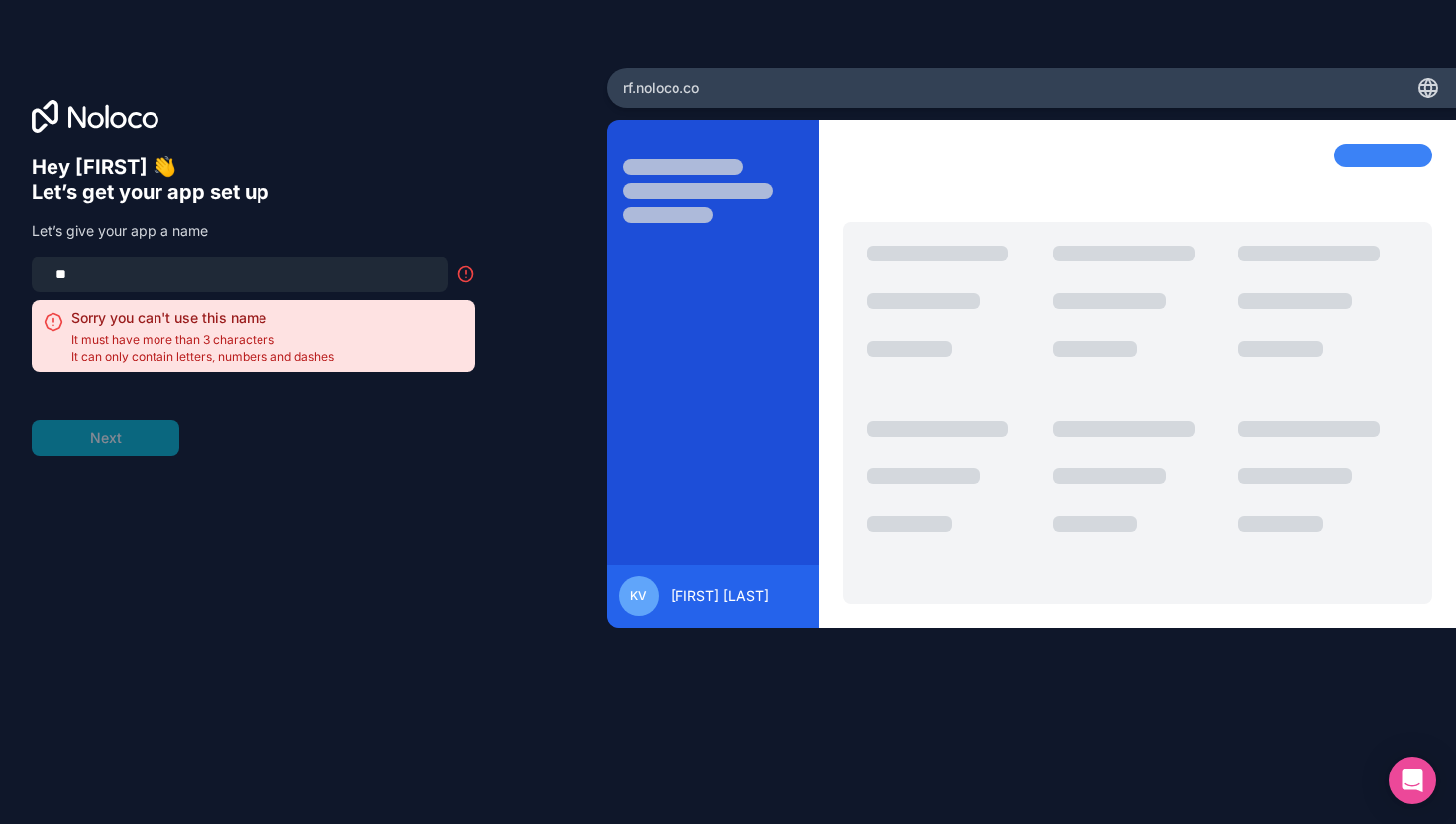 type on "*" 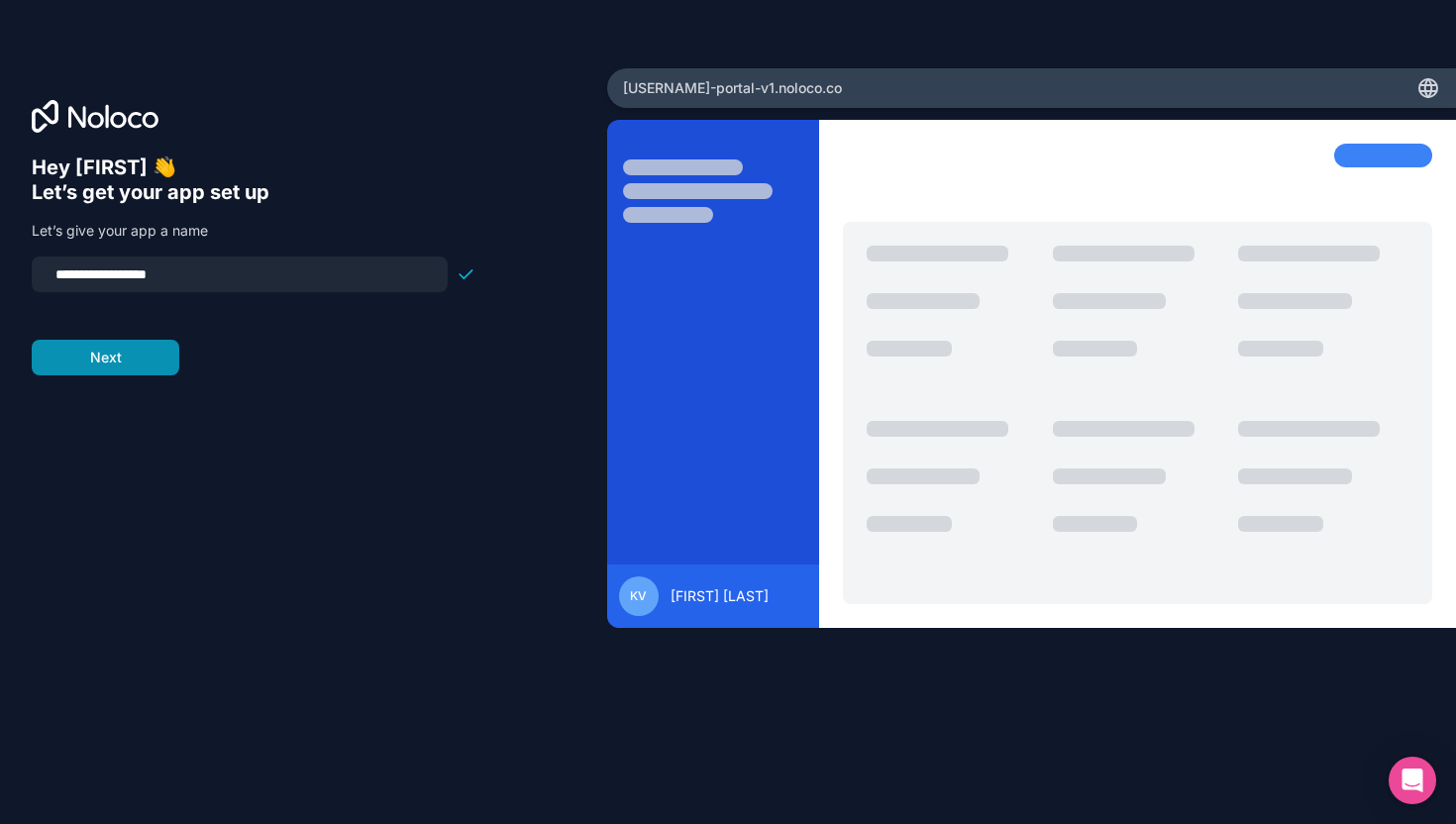 type on "**********" 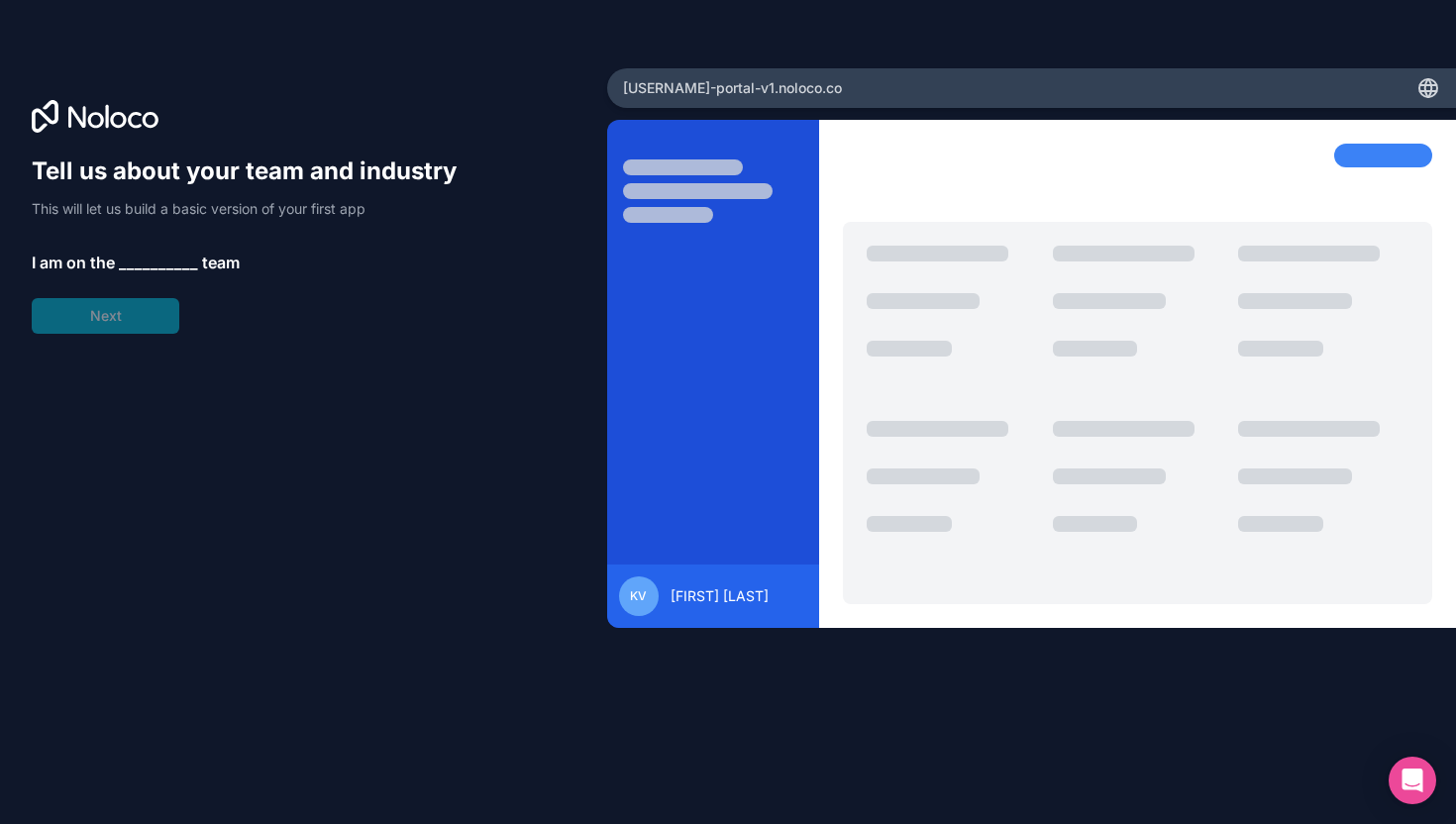 click on "__________" at bounding box center (158, 262) 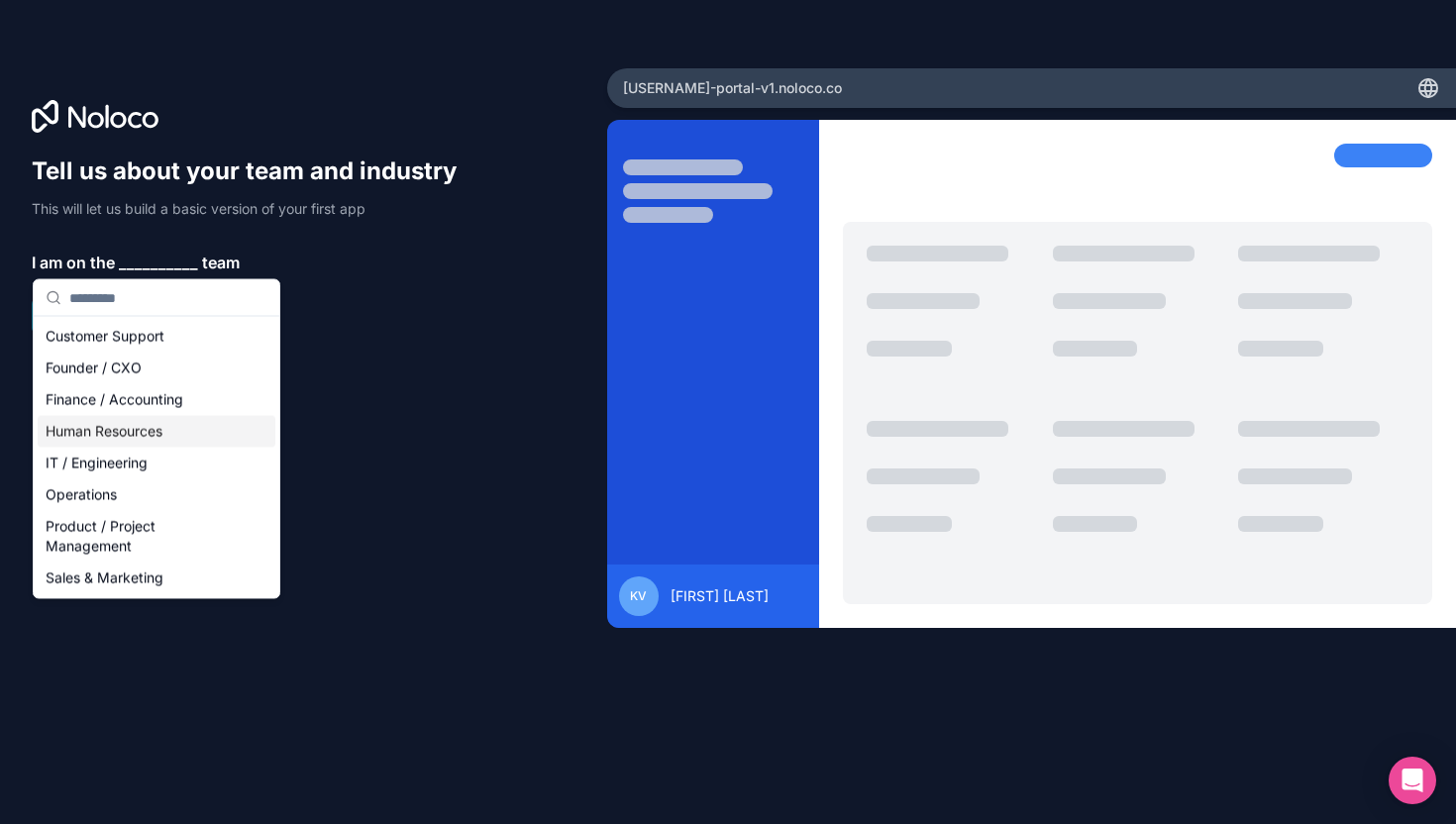 click on "Human Resources" at bounding box center (156, 432) 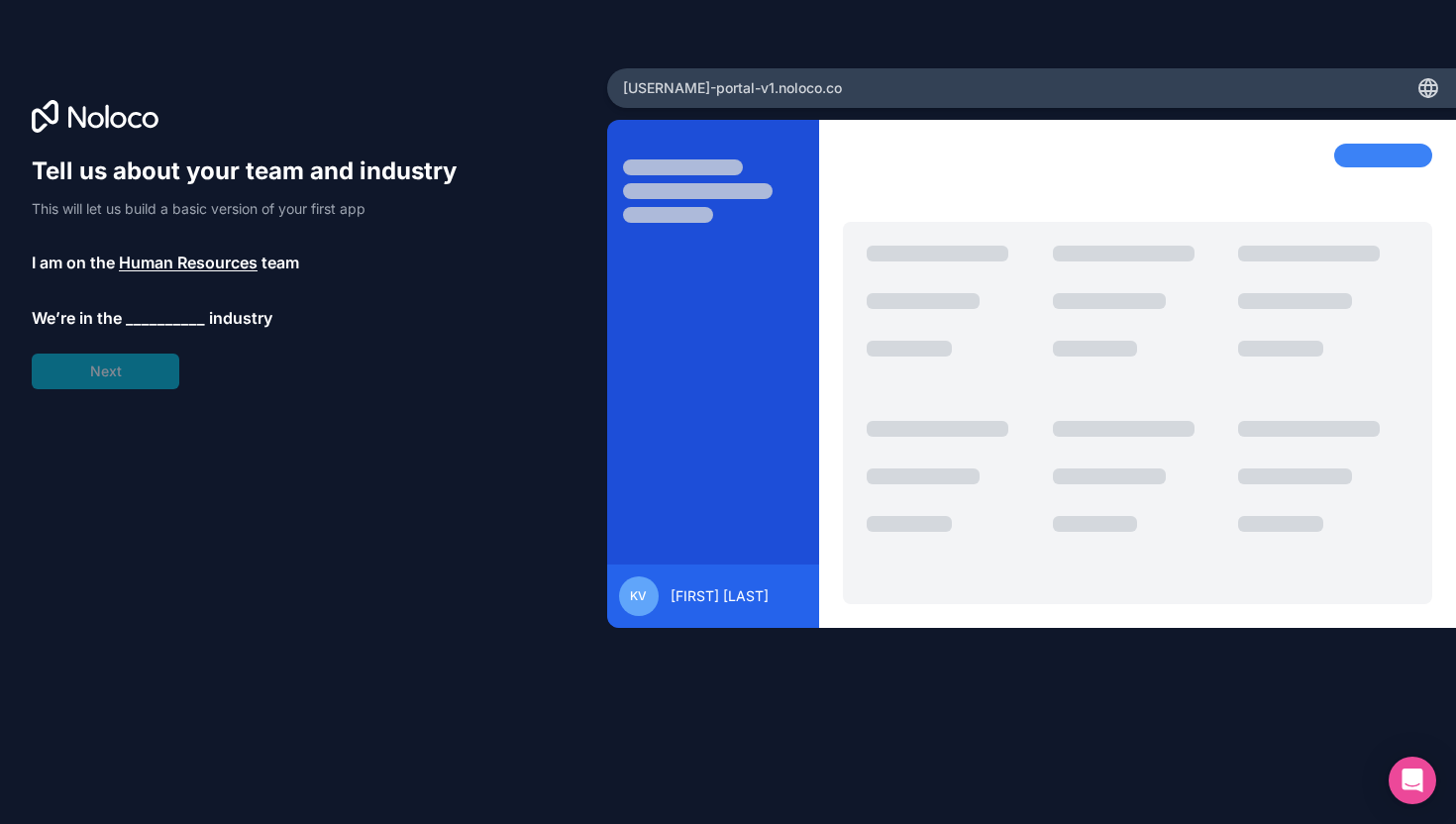 click on "__________" at bounding box center [165, 318] 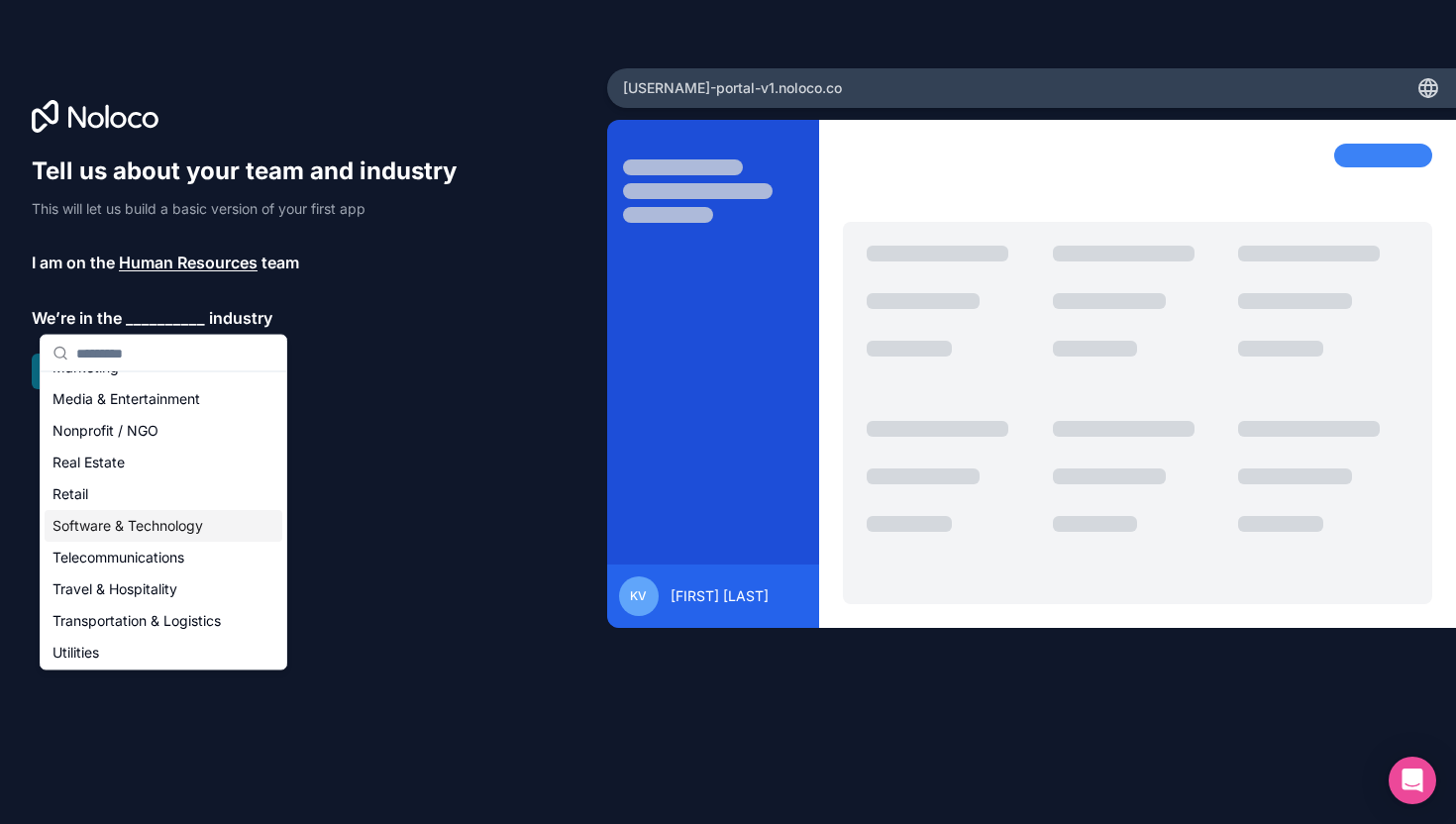 scroll, scrollTop: 408, scrollLeft: 0, axis: vertical 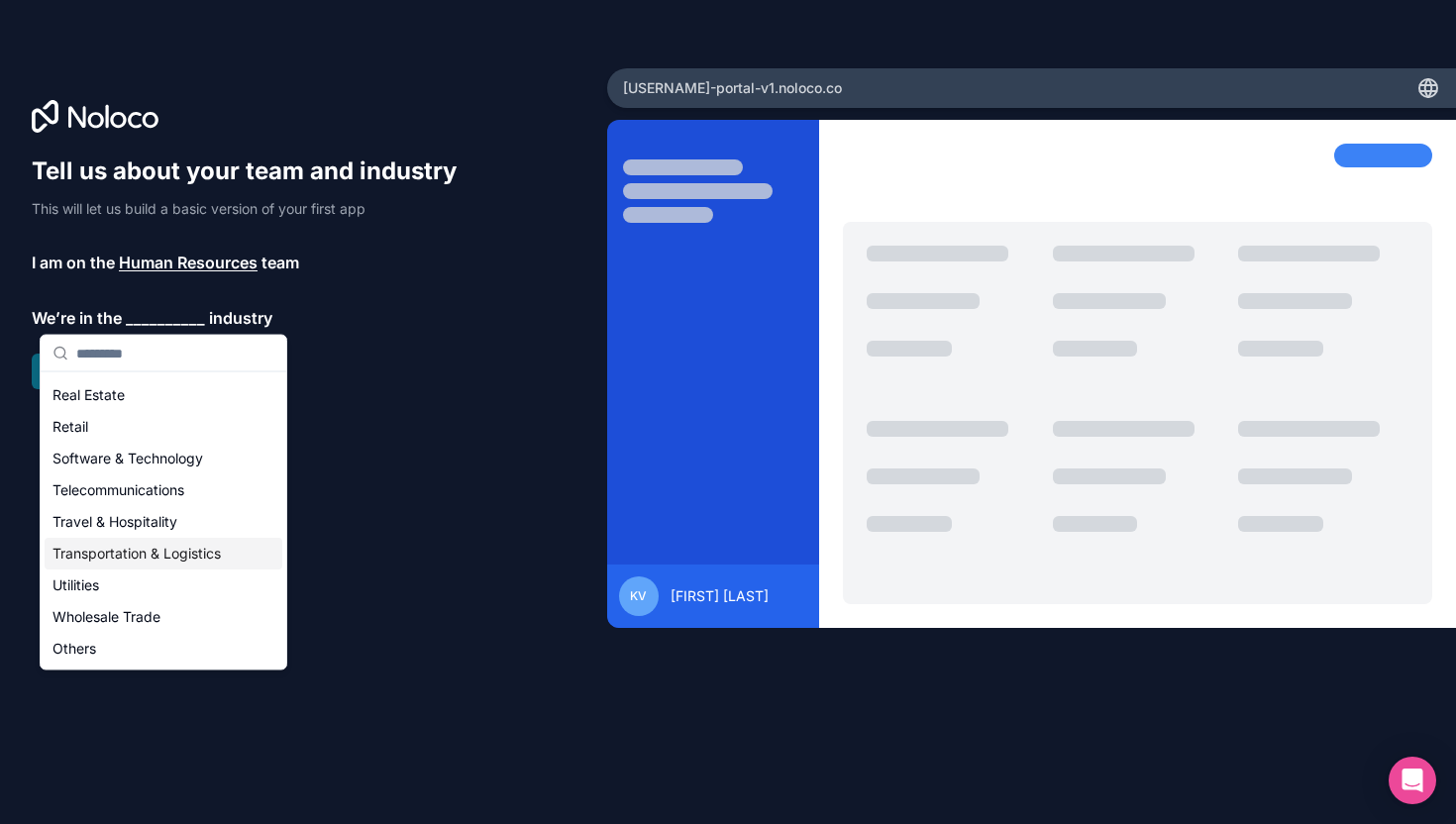 click on "Transportation & Logistics" at bounding box center (163, 555) 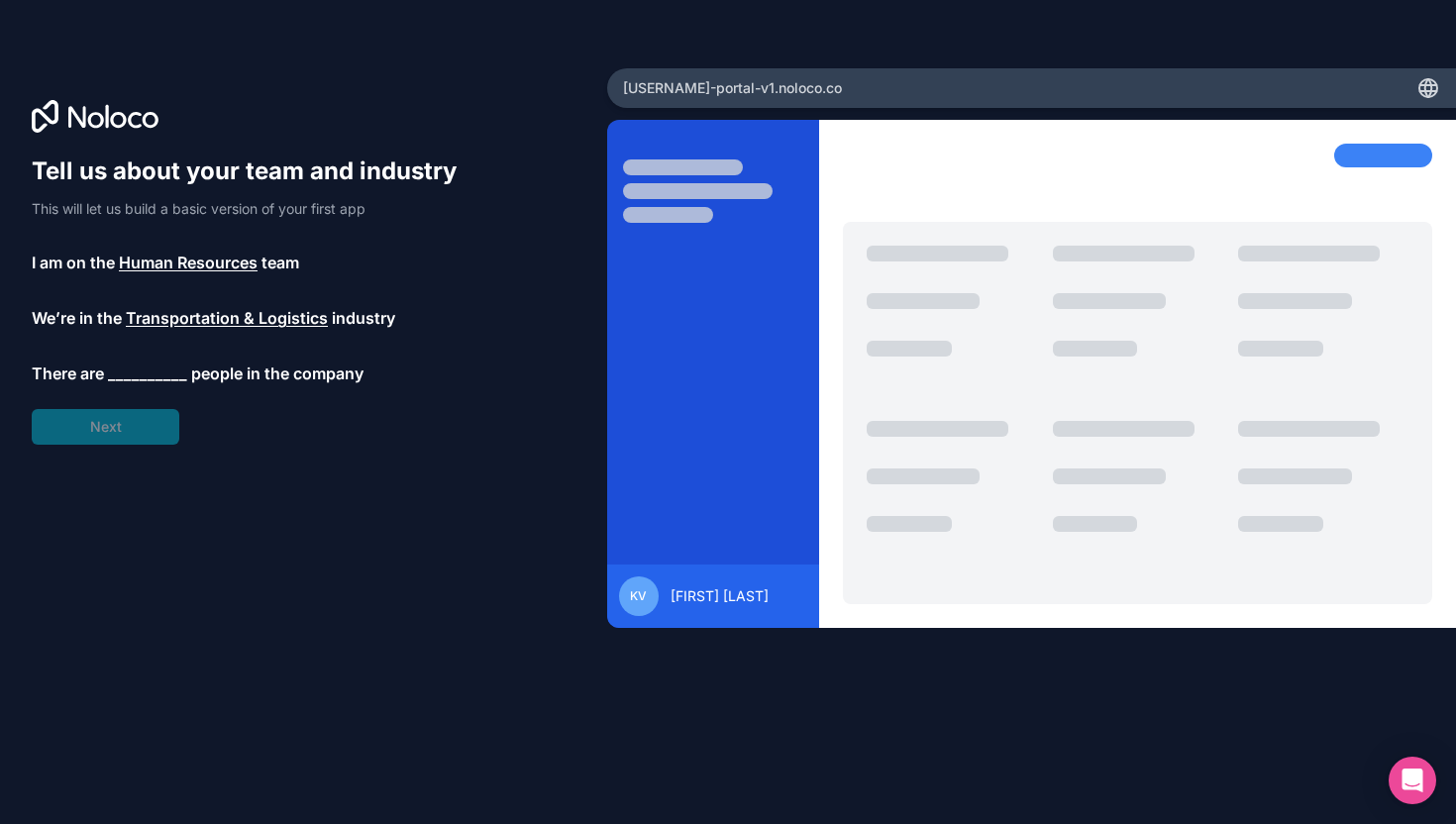 click on "__________" at bounding box center [148, 373] 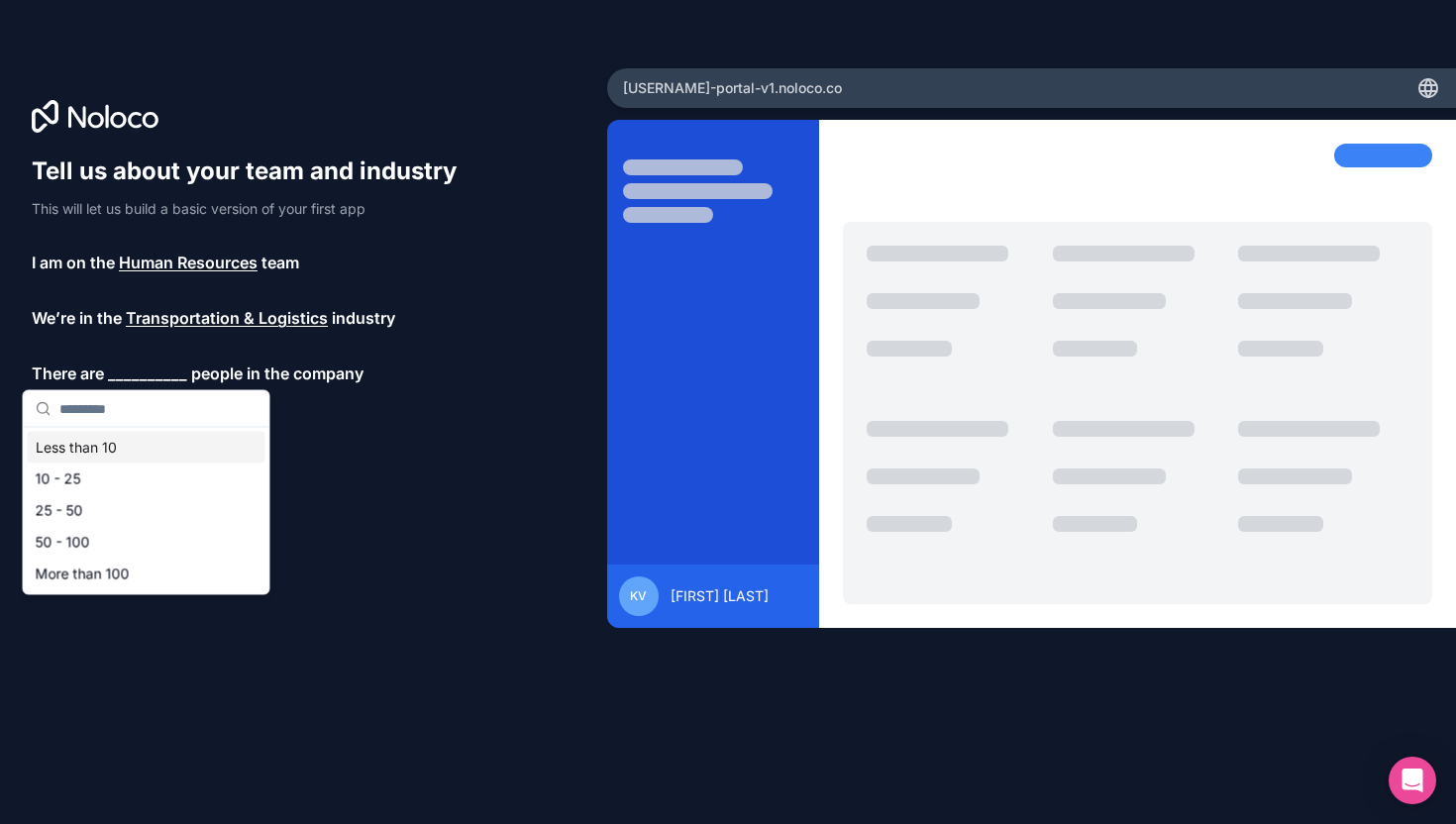 click on "Less than 10" at bounding box center (147, 448) 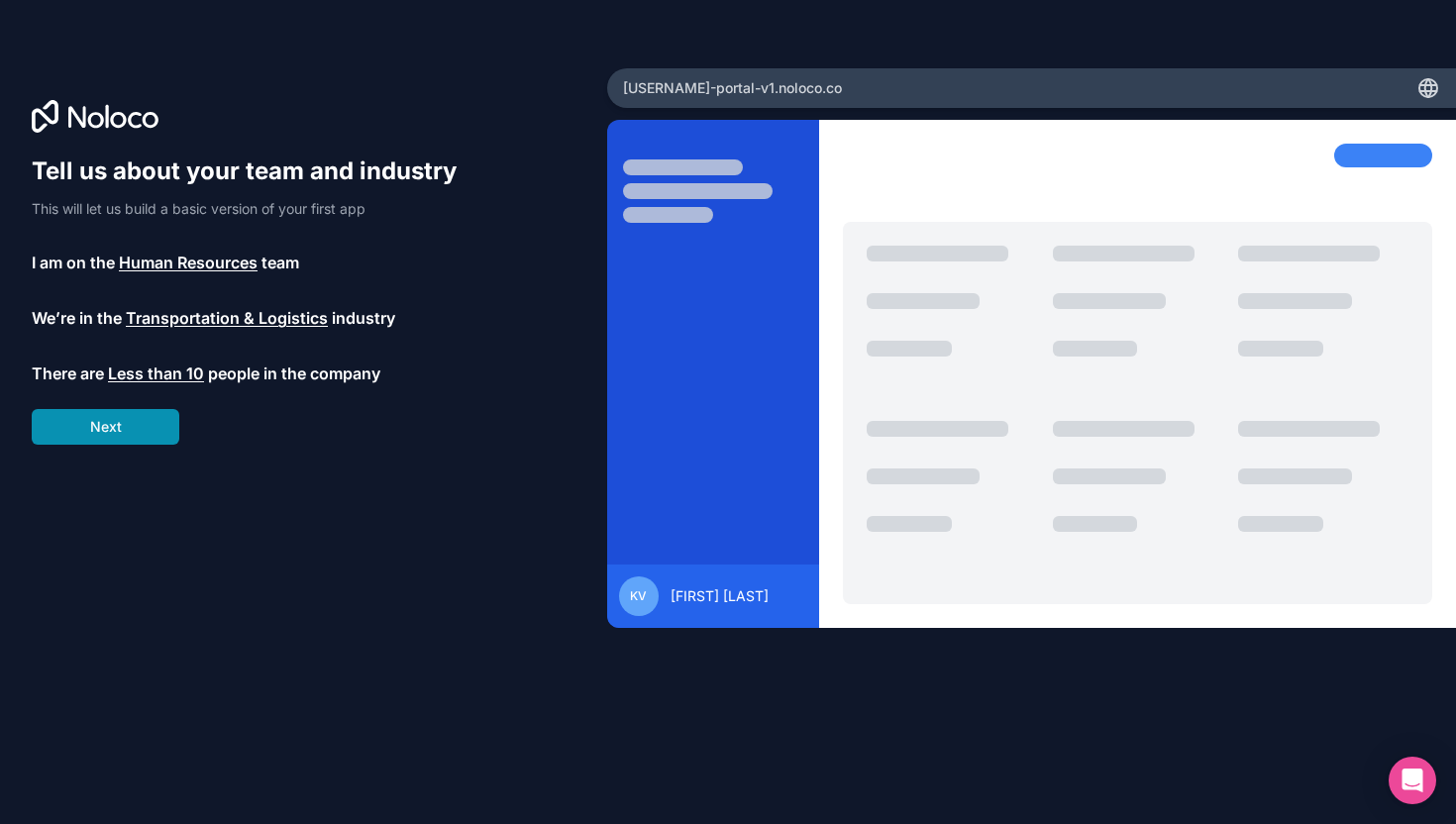 click on "Next" at bounding box center [105, 427] 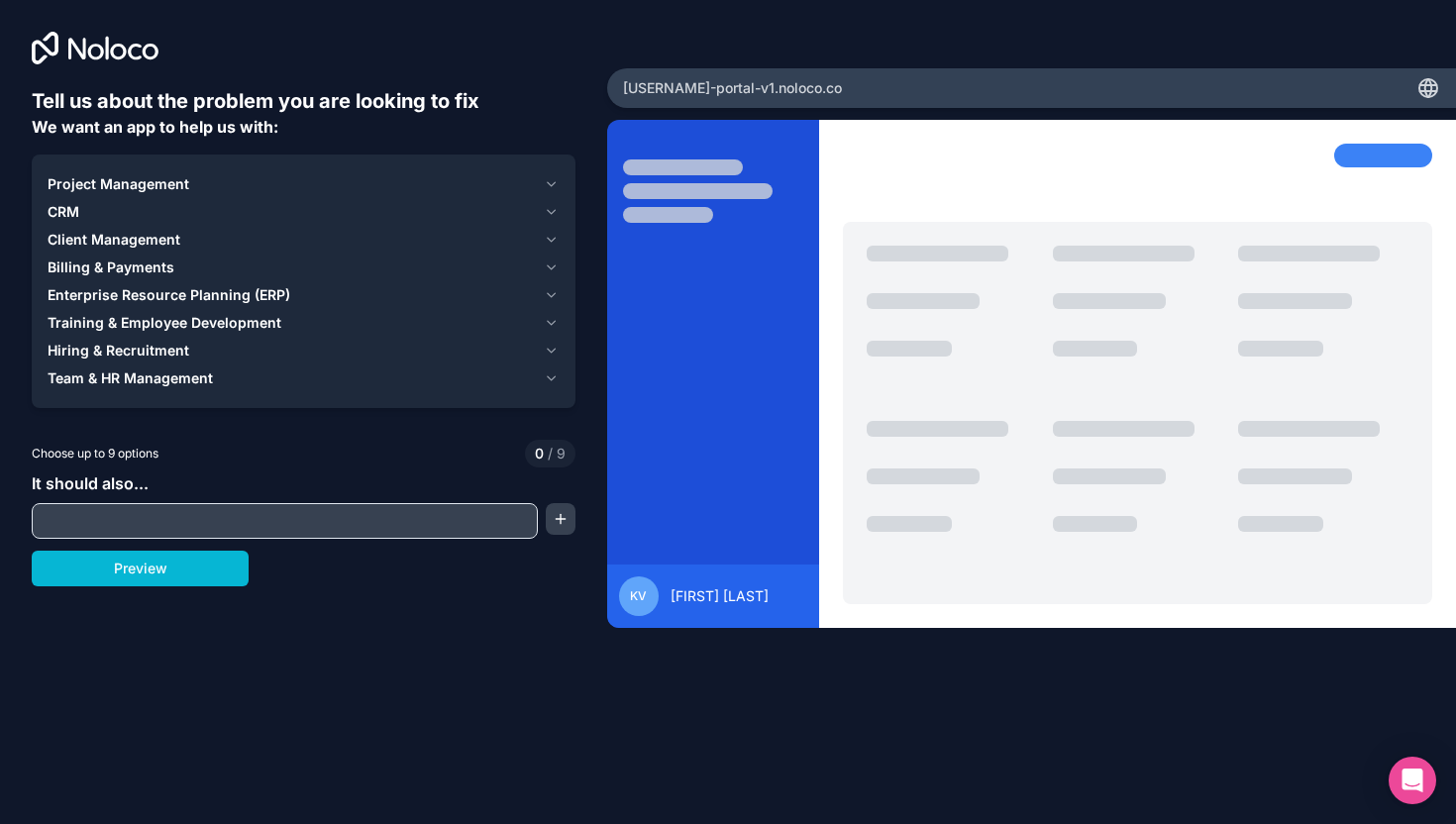 click on "Team & HR Management" at bounding box center [130, 378] 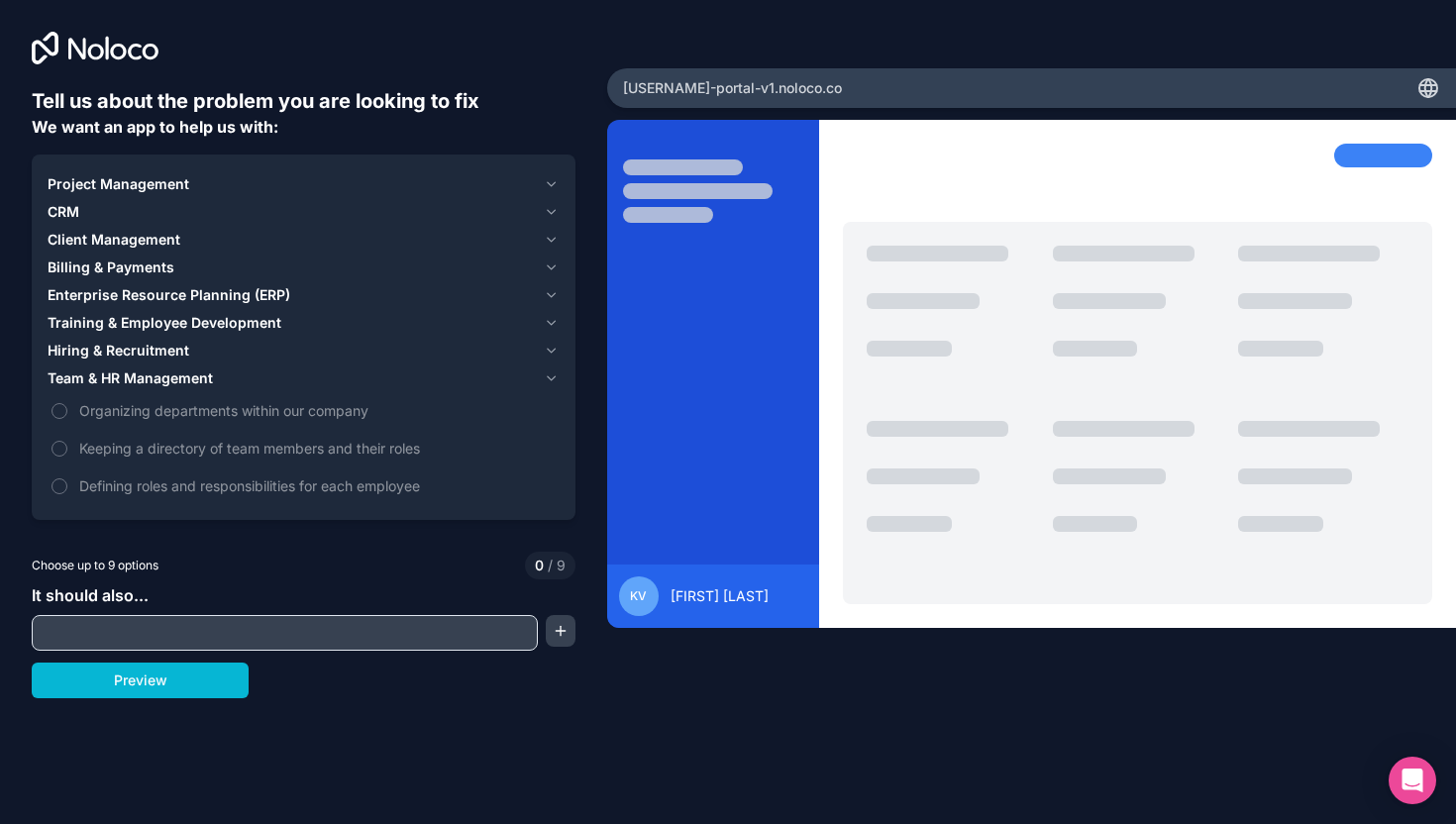 click on "Hiring & Recruitment" at bounding box center (118, 351) 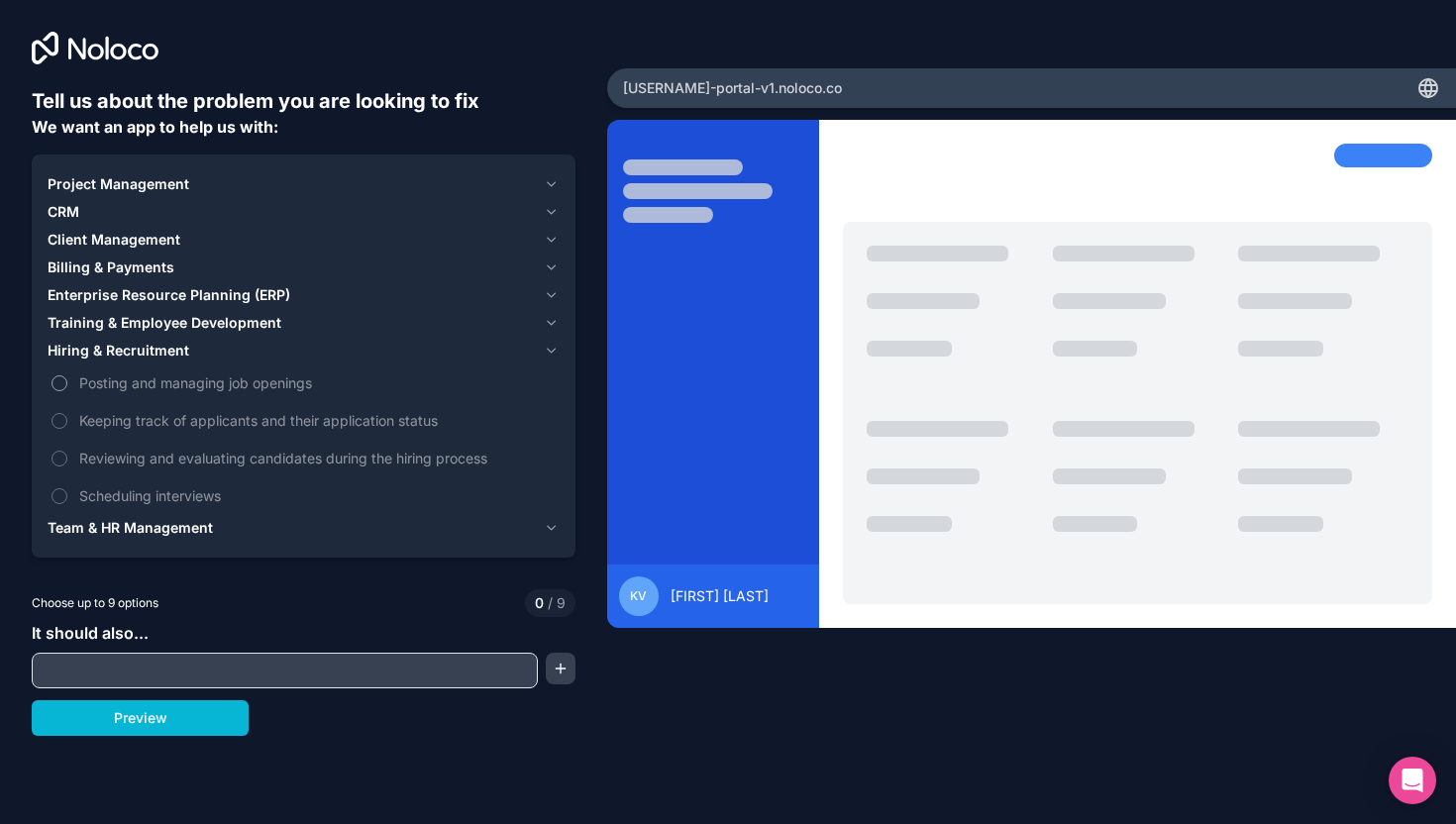 click on "Posting and managing job openings" at bounding box center (317, 382) 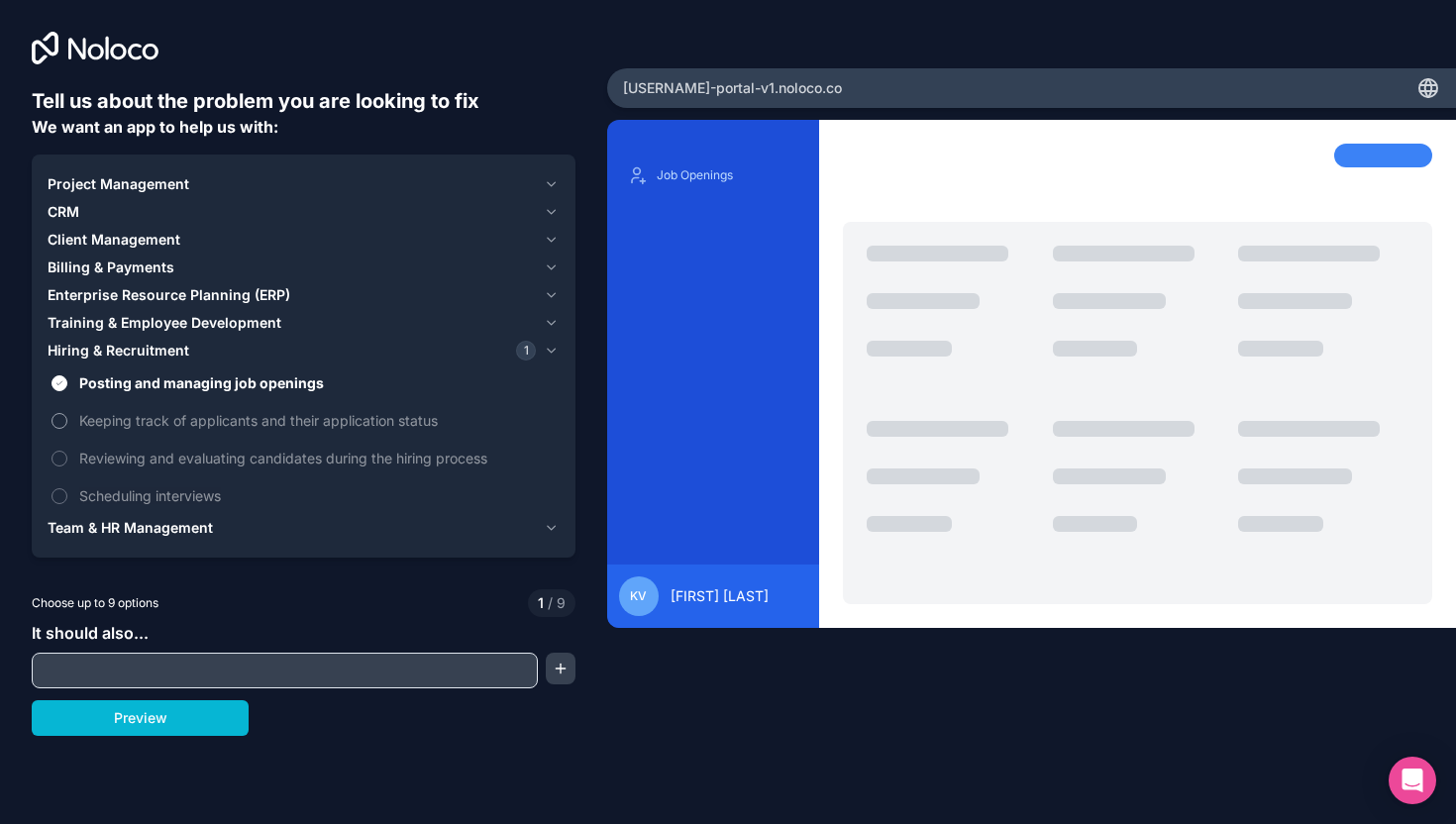 click on "Keeping track of applicants and their application status" at bounding box center [317, 420] 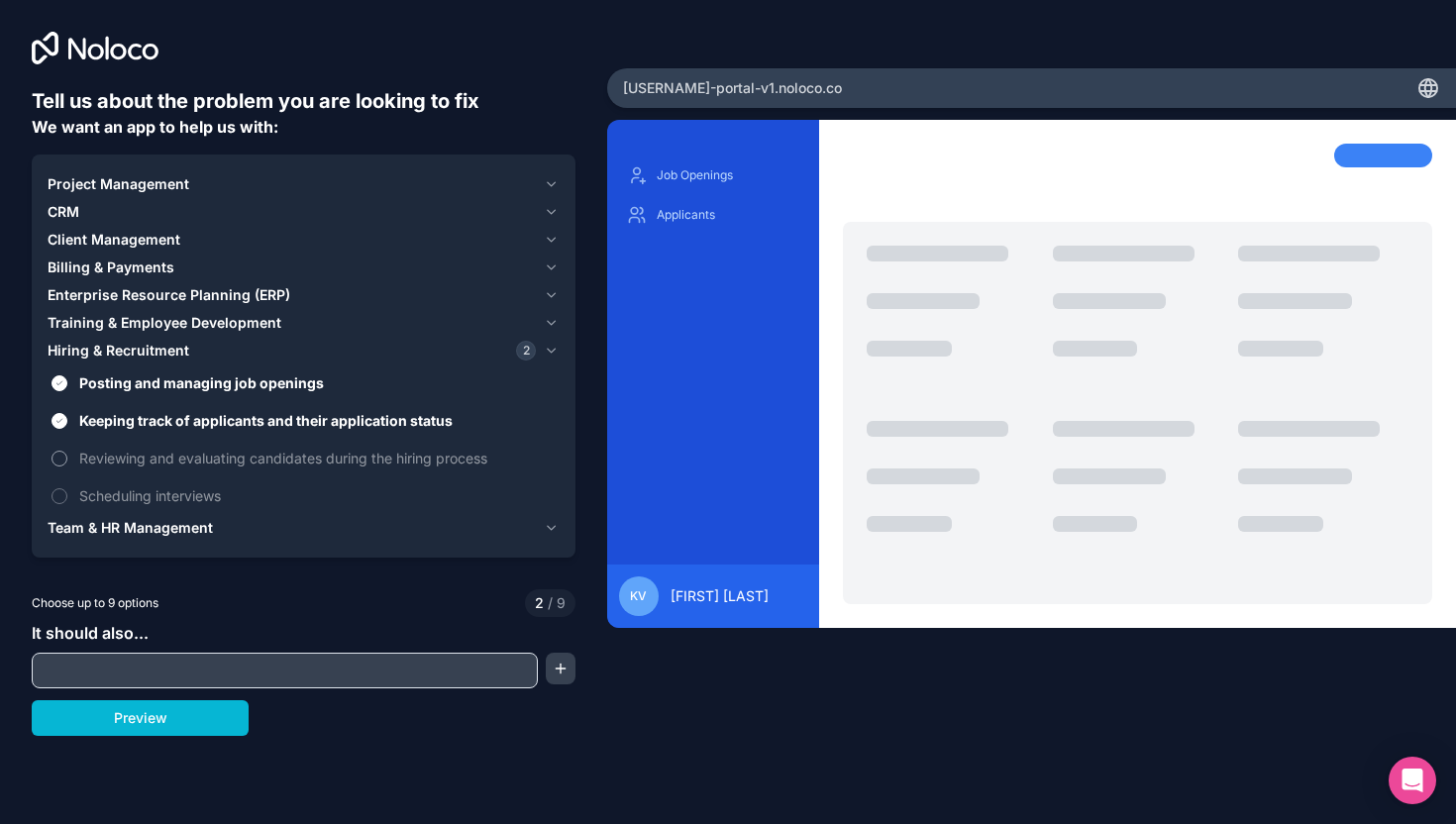 click on "Reviewing and evaluating candidates during the hiring process" at bounding box center (317, 458) 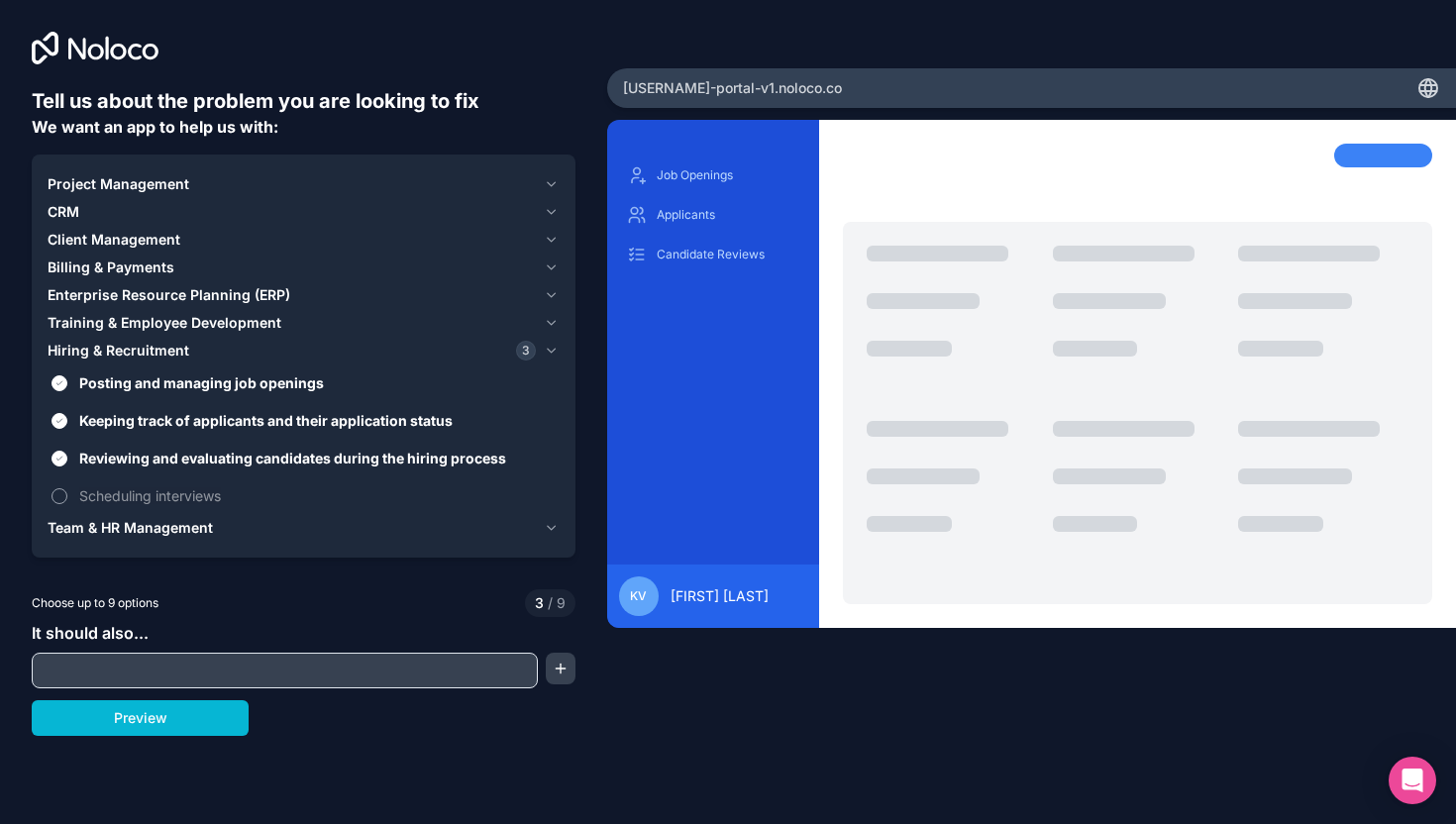 click on "Scheduling interviews" at bounding box center (317, 495) 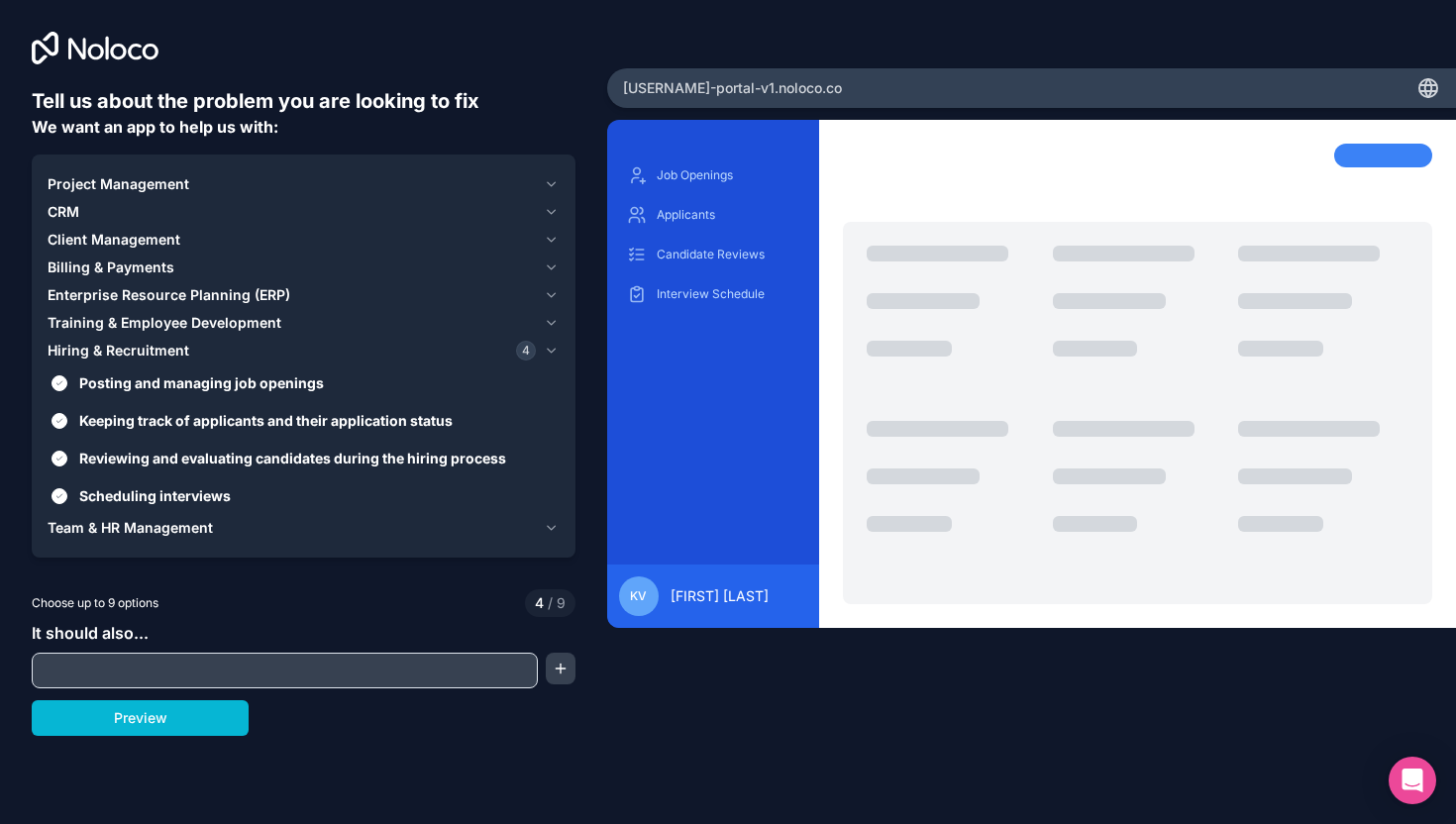 click on "Client Management" at bounding box center [114, 240] 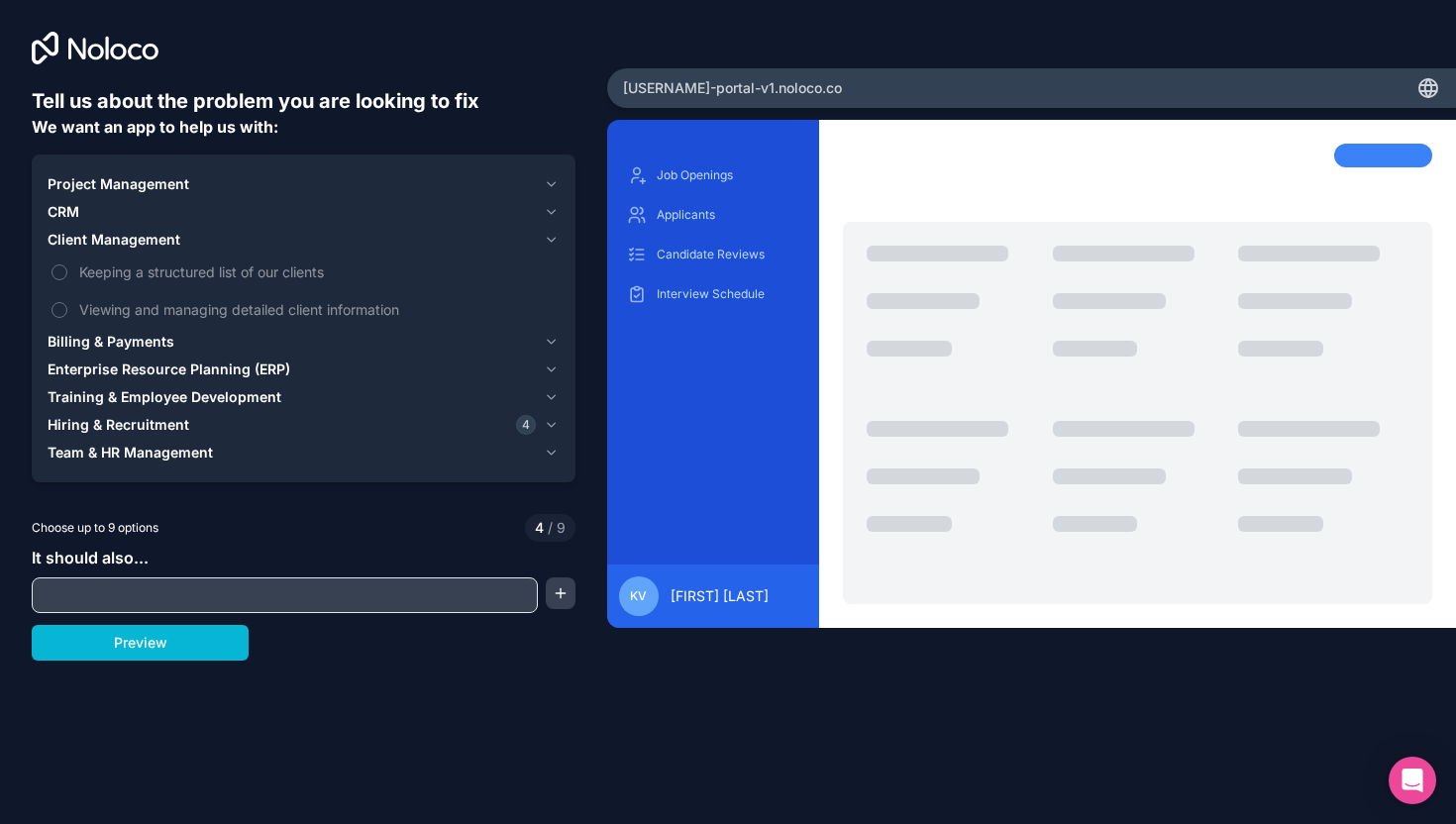 click on "CRM" at bounding box center [291, 212] 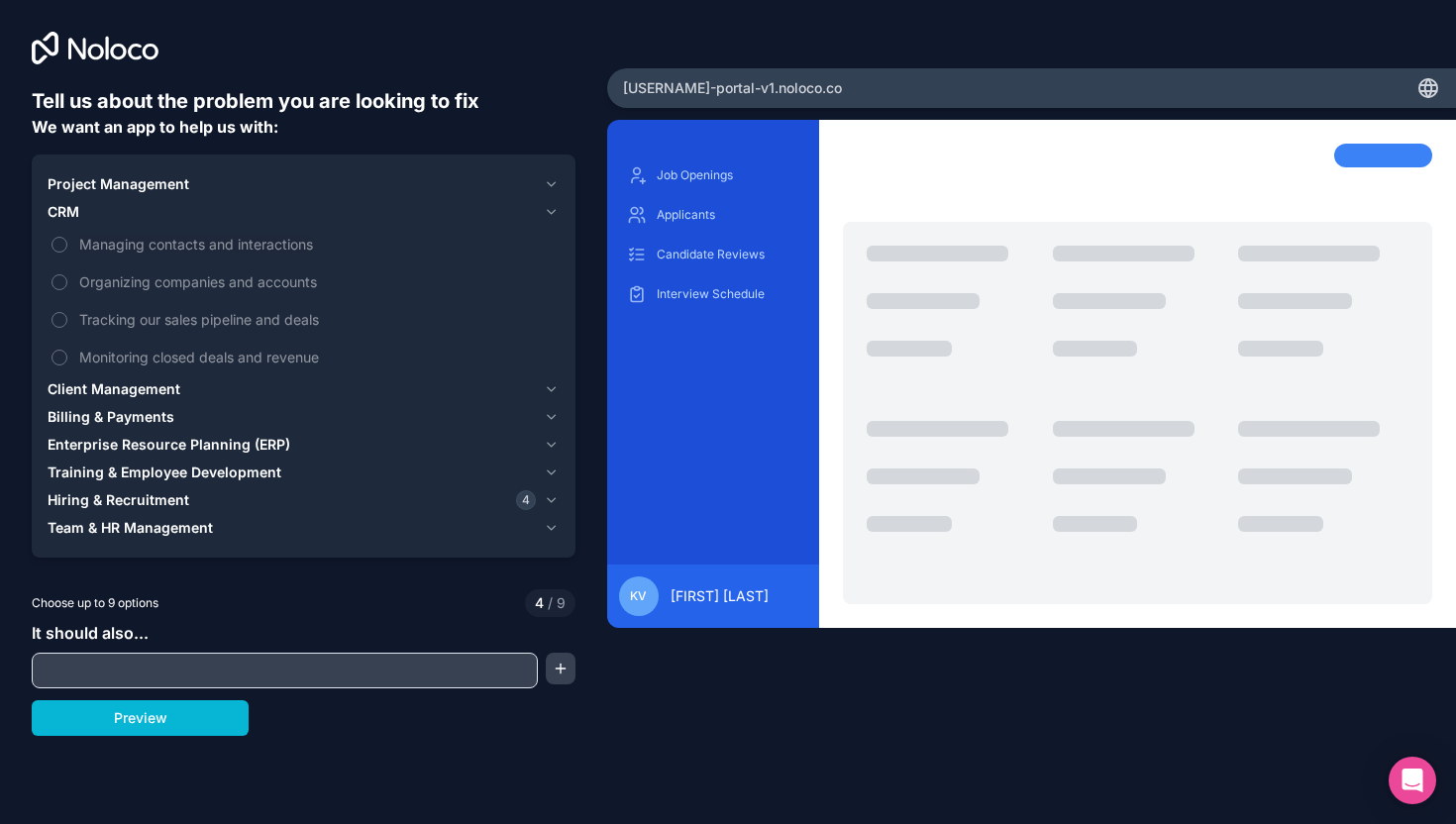 click on "CRM" at bounding box center (291, 212) 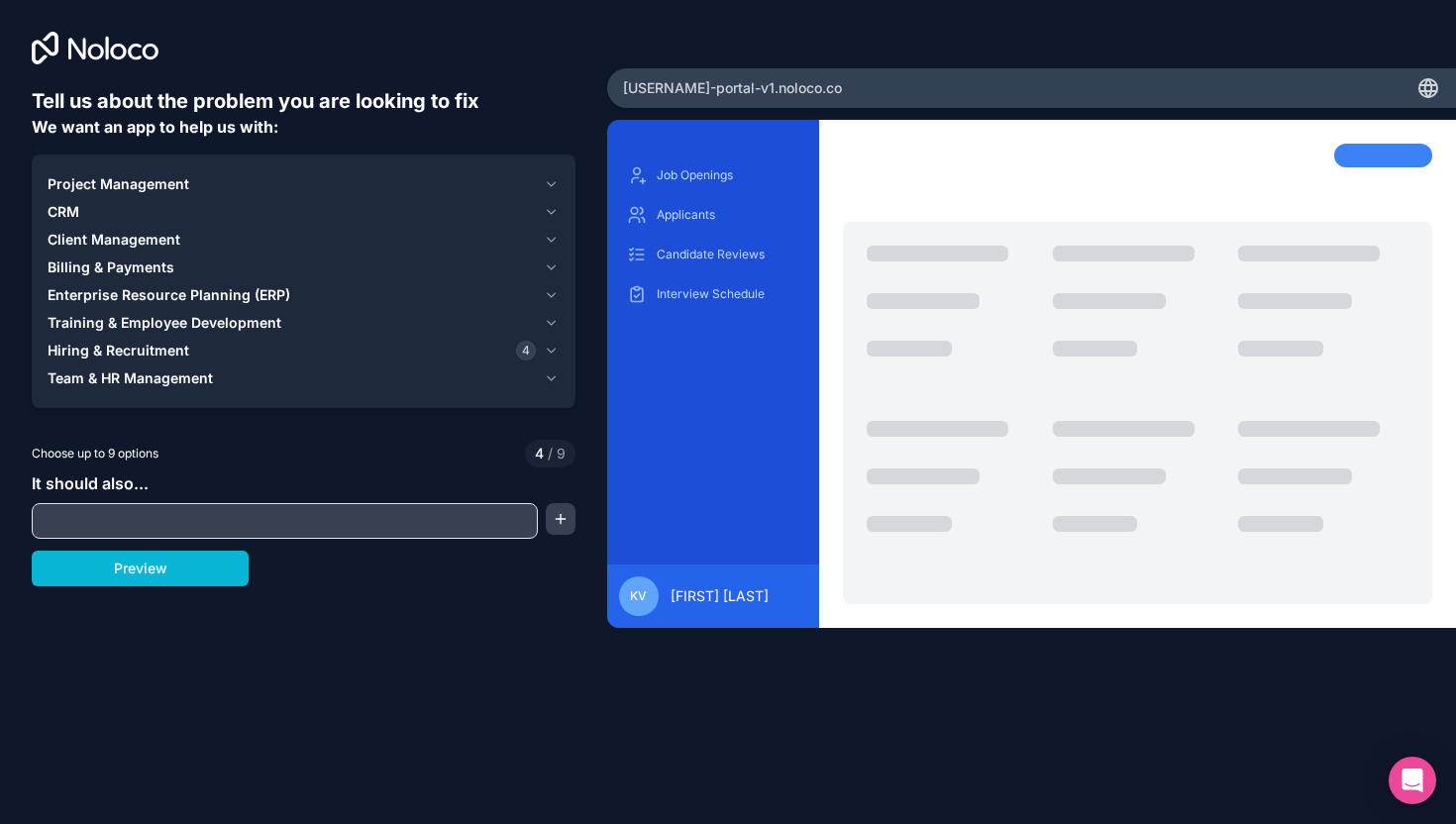 click on "Project Management" at bounding box center [118, 184] 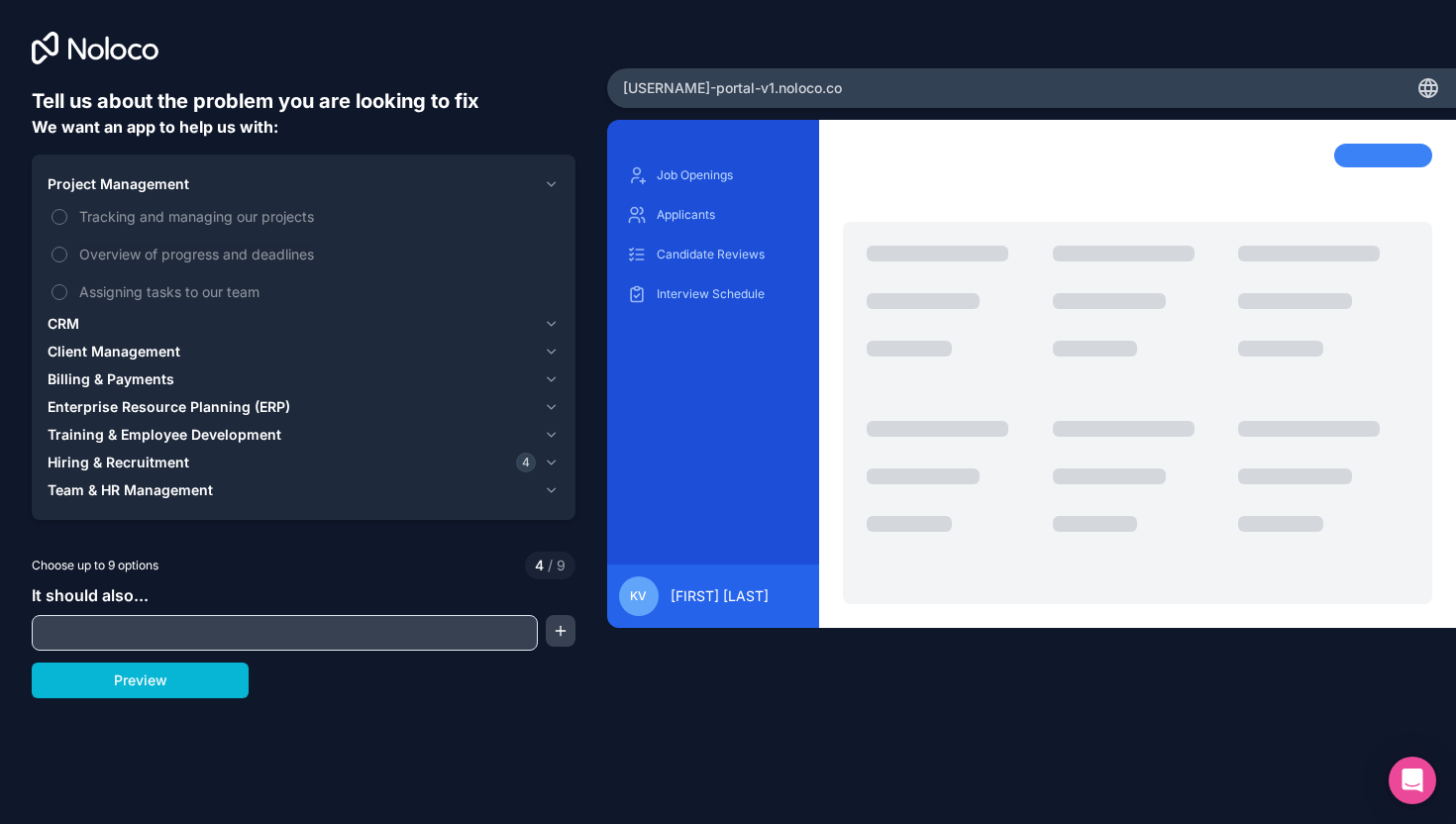 click on "Project Management" at bounding box center [118, 184] 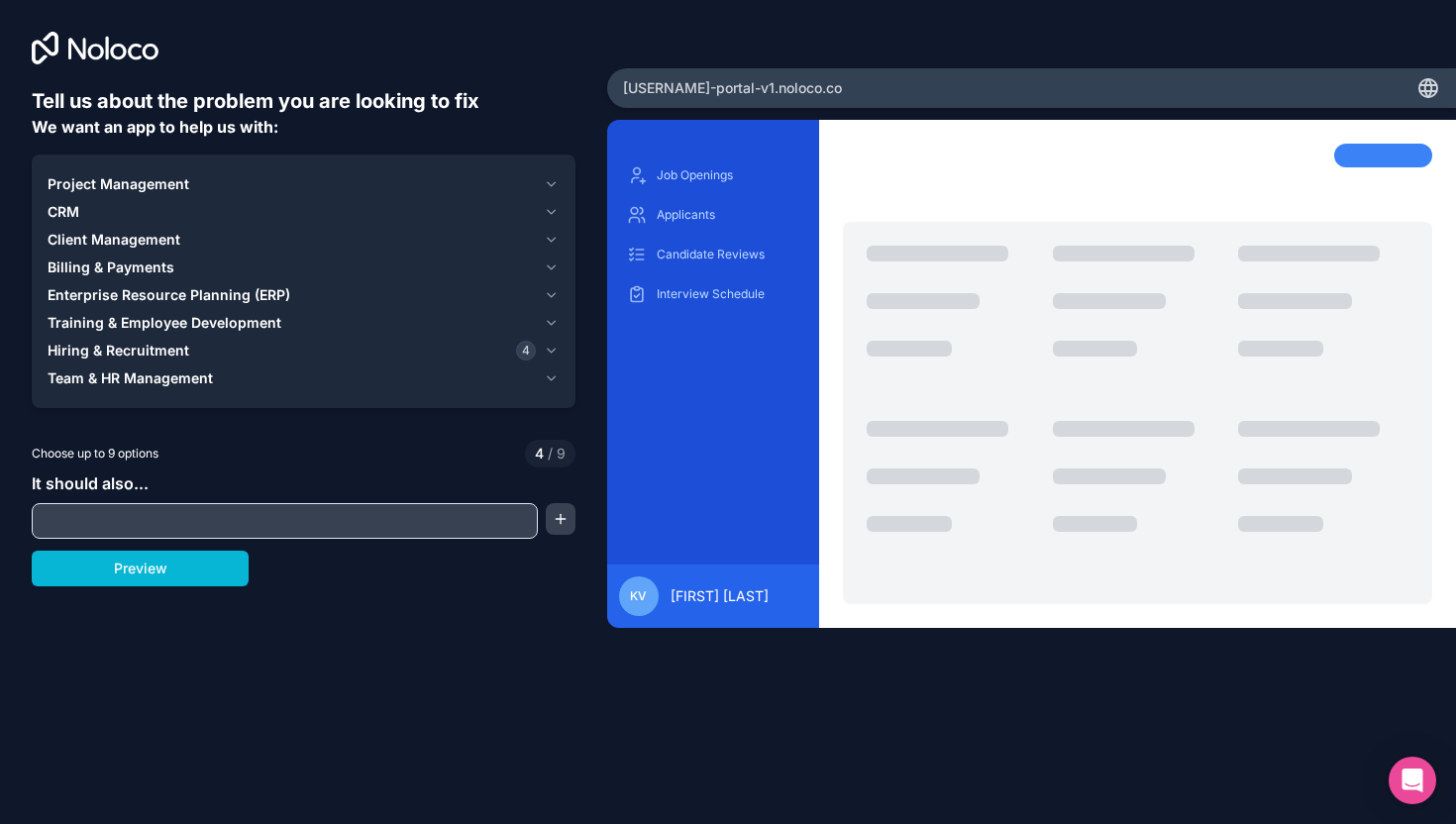click at bounding box center (284, 521) 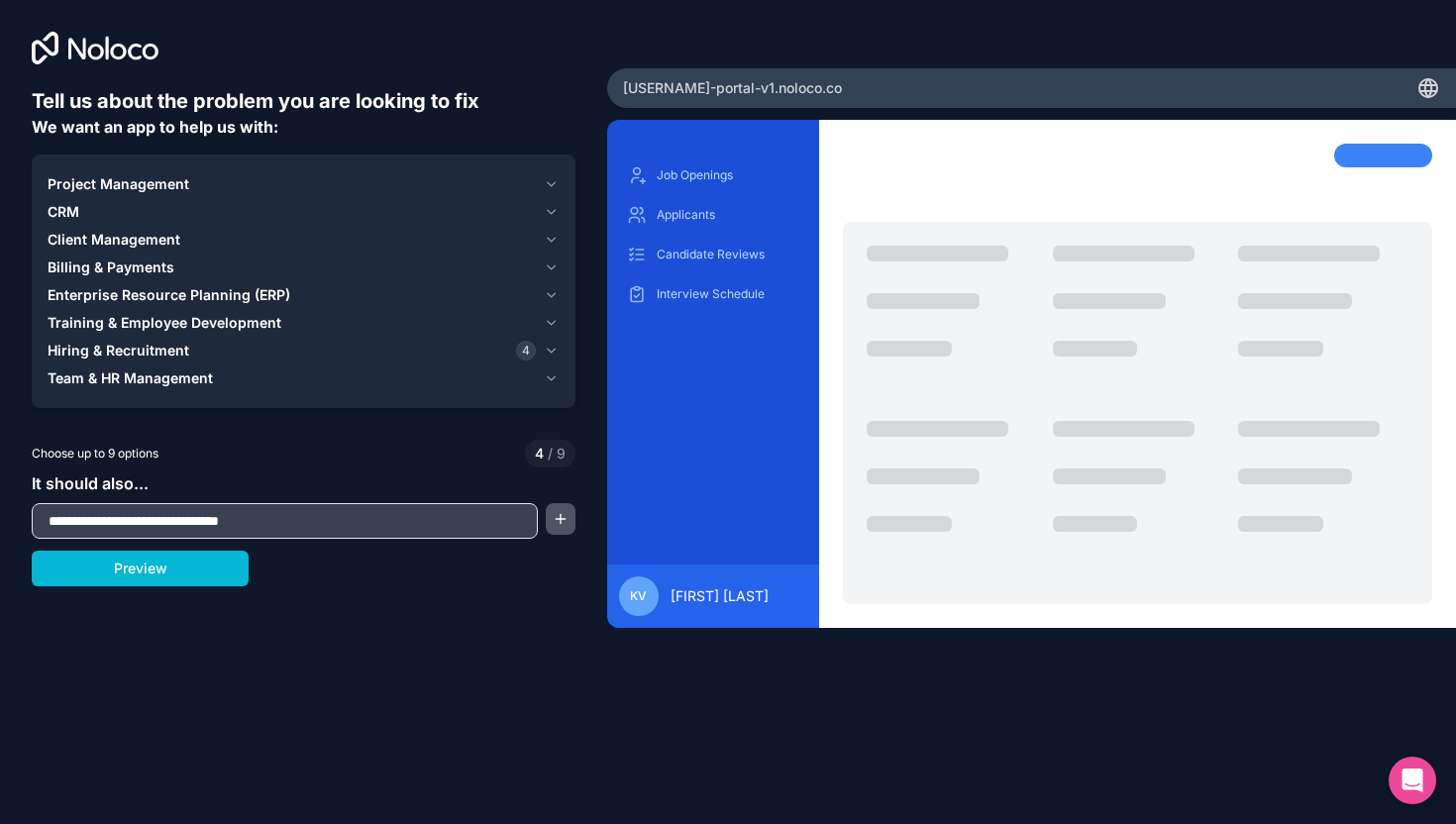 type on "**********" 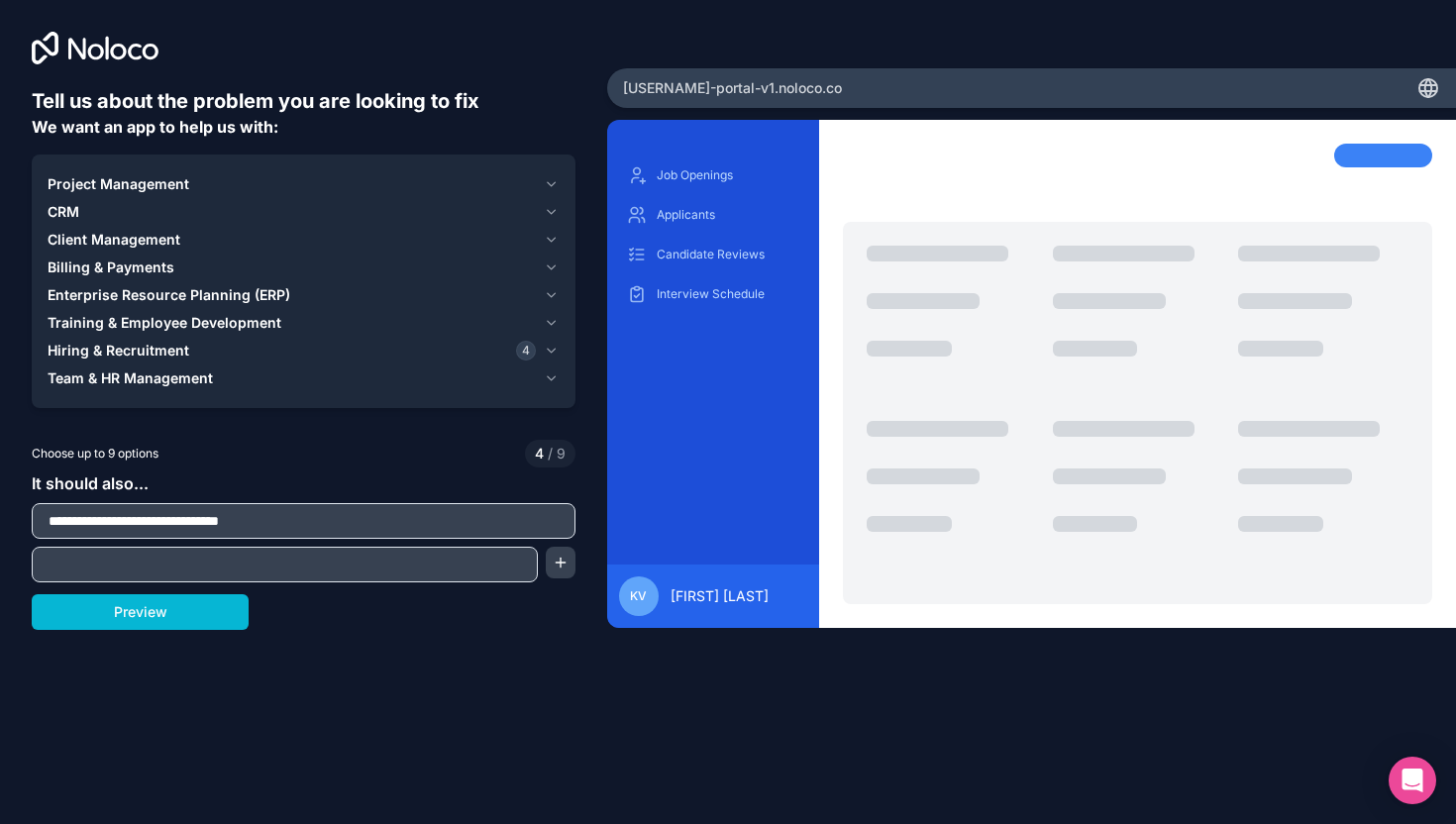 click at bounding box center [284, 565] 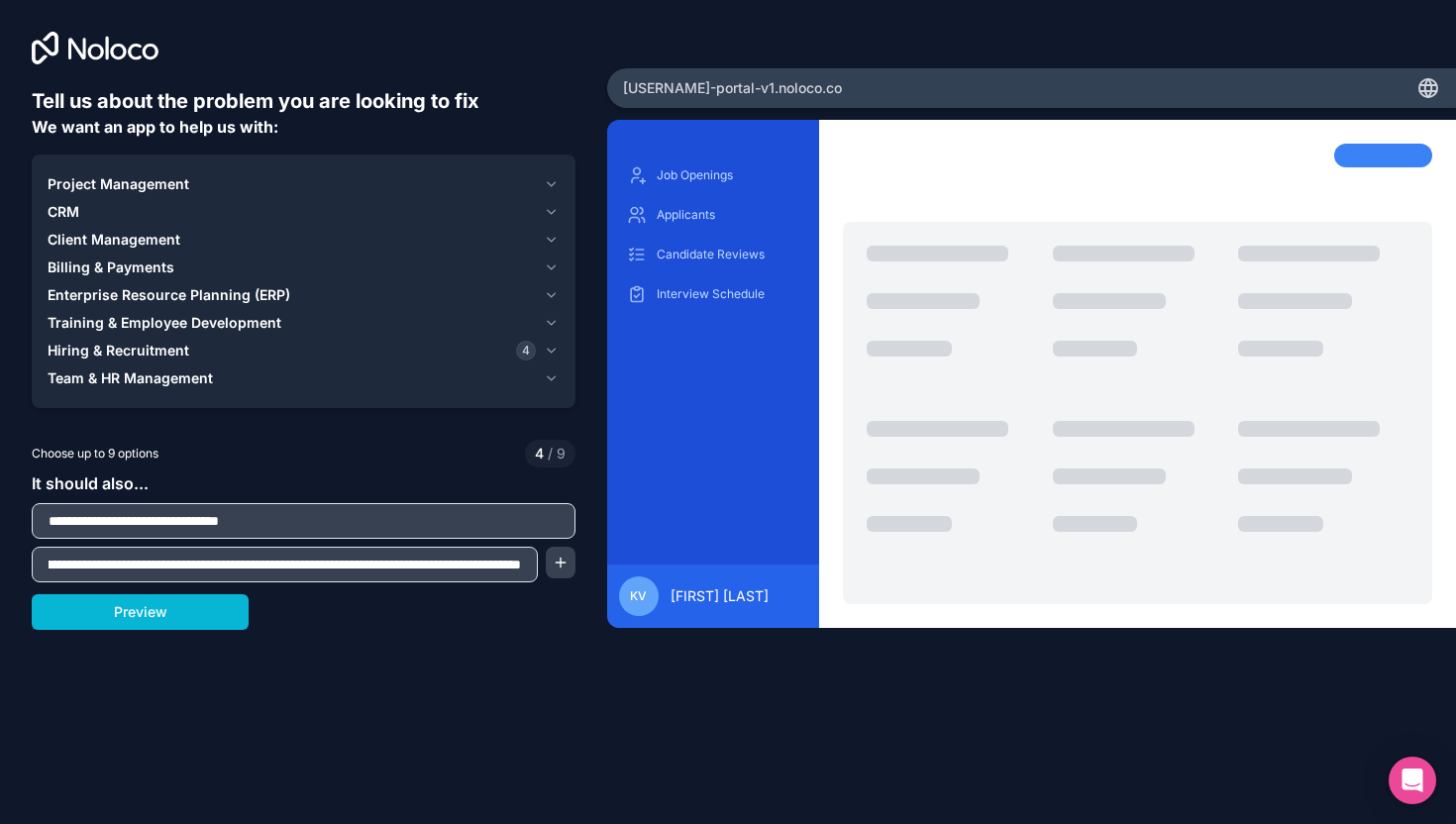 scroll, scrollTop: 0, scrollLeft: 145, axis: horizontal 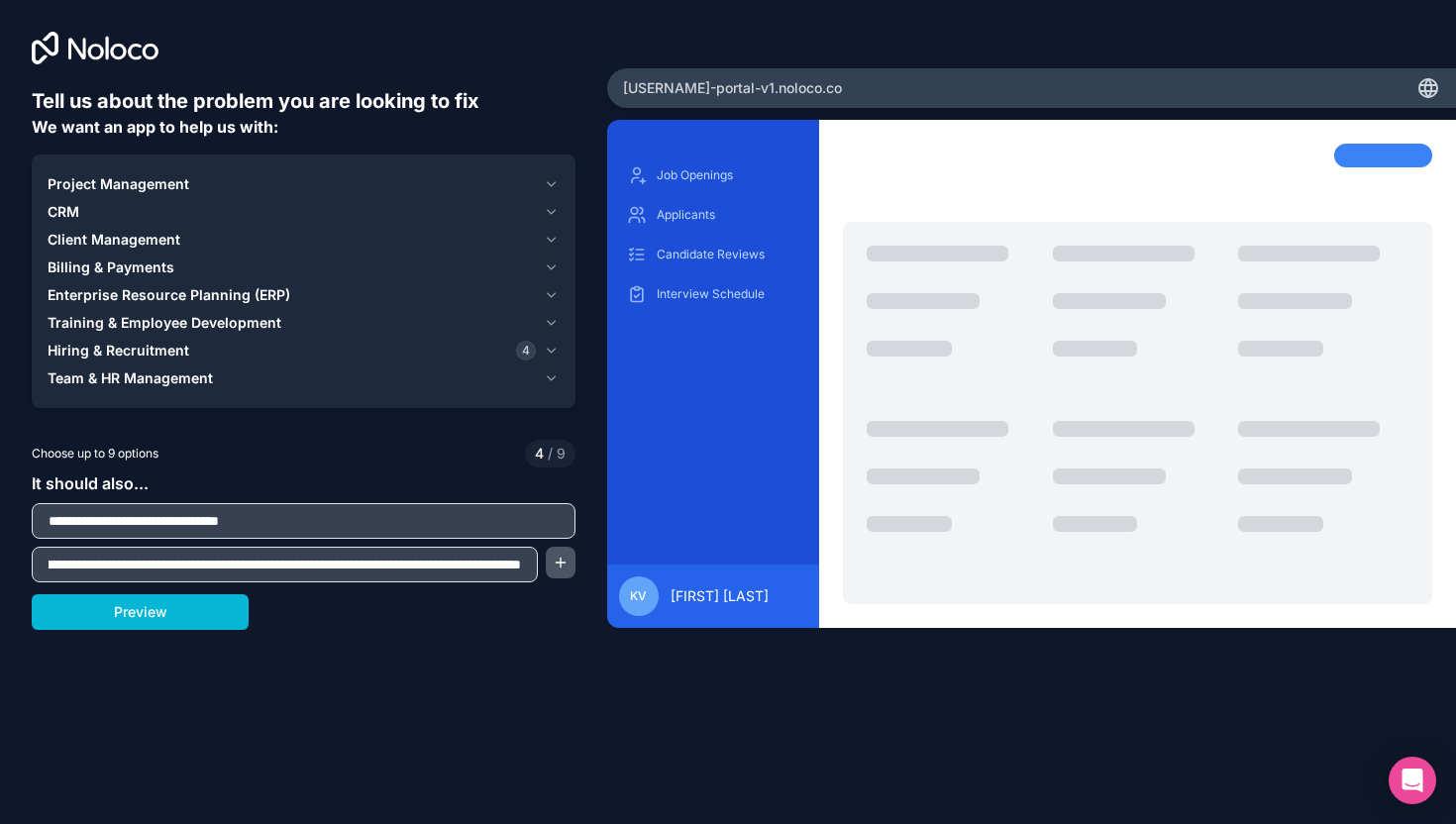 type on "**********" 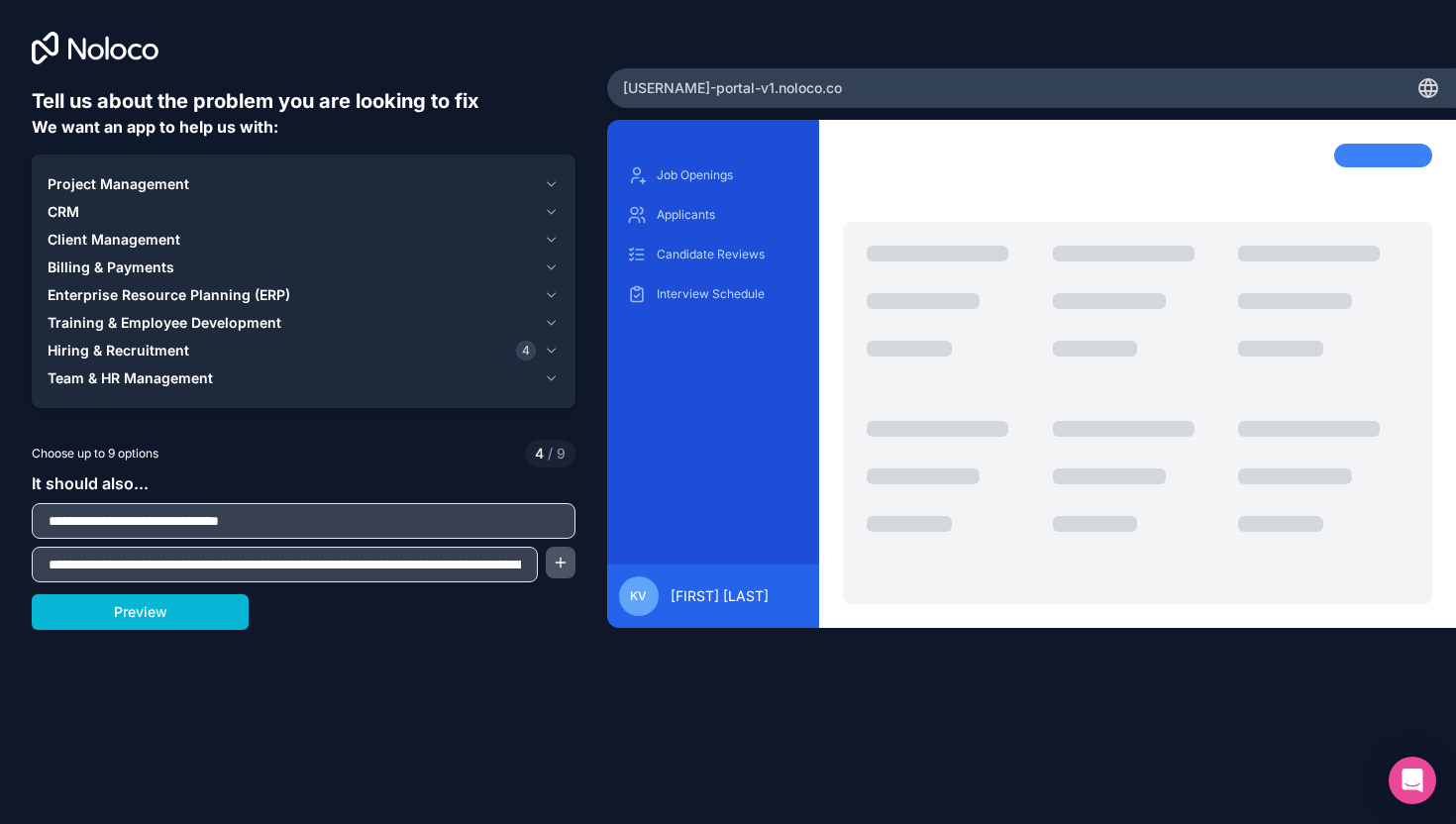 click at bounding box center (561, 563) 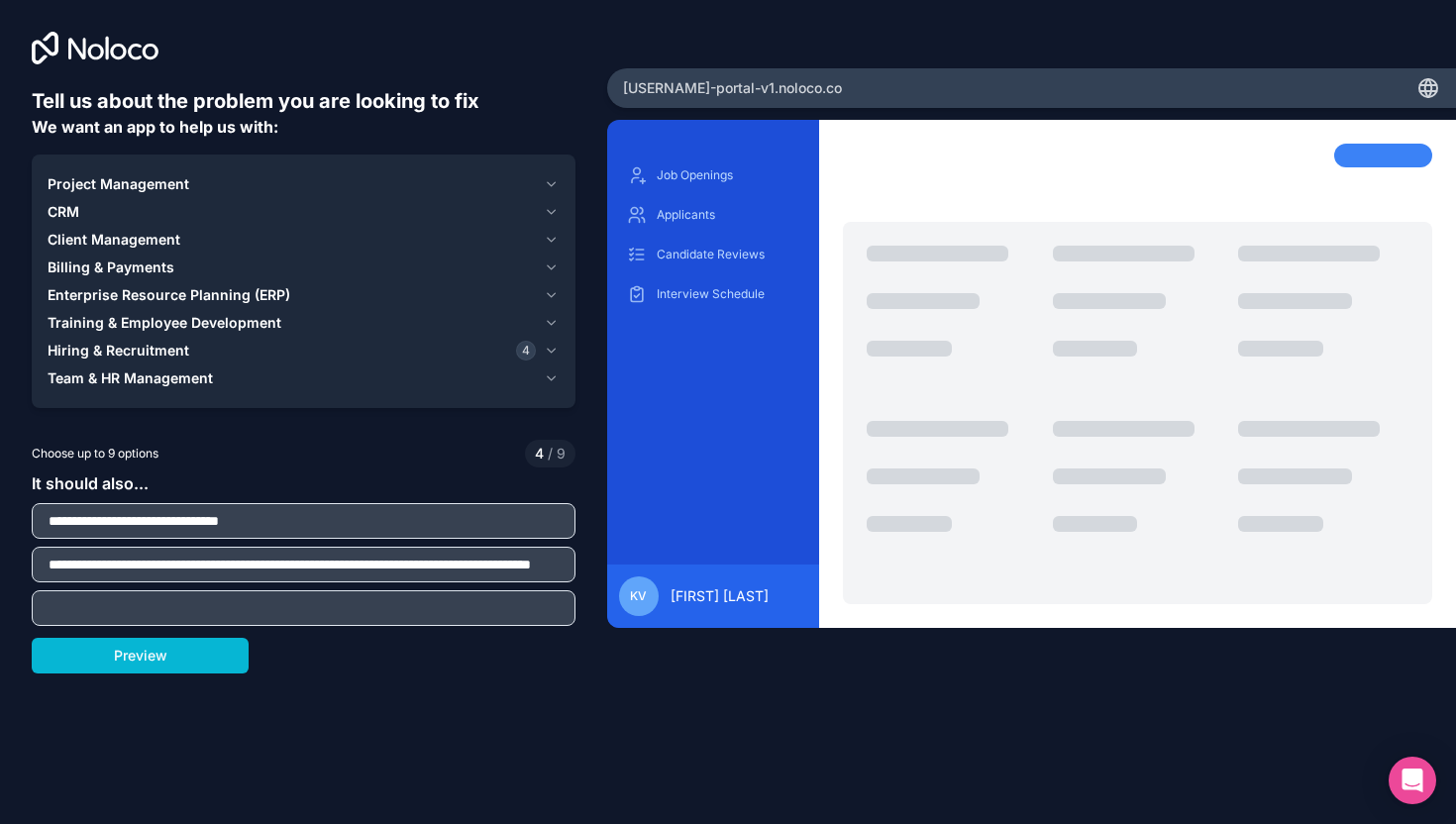 click at bounding box center [303, 608] 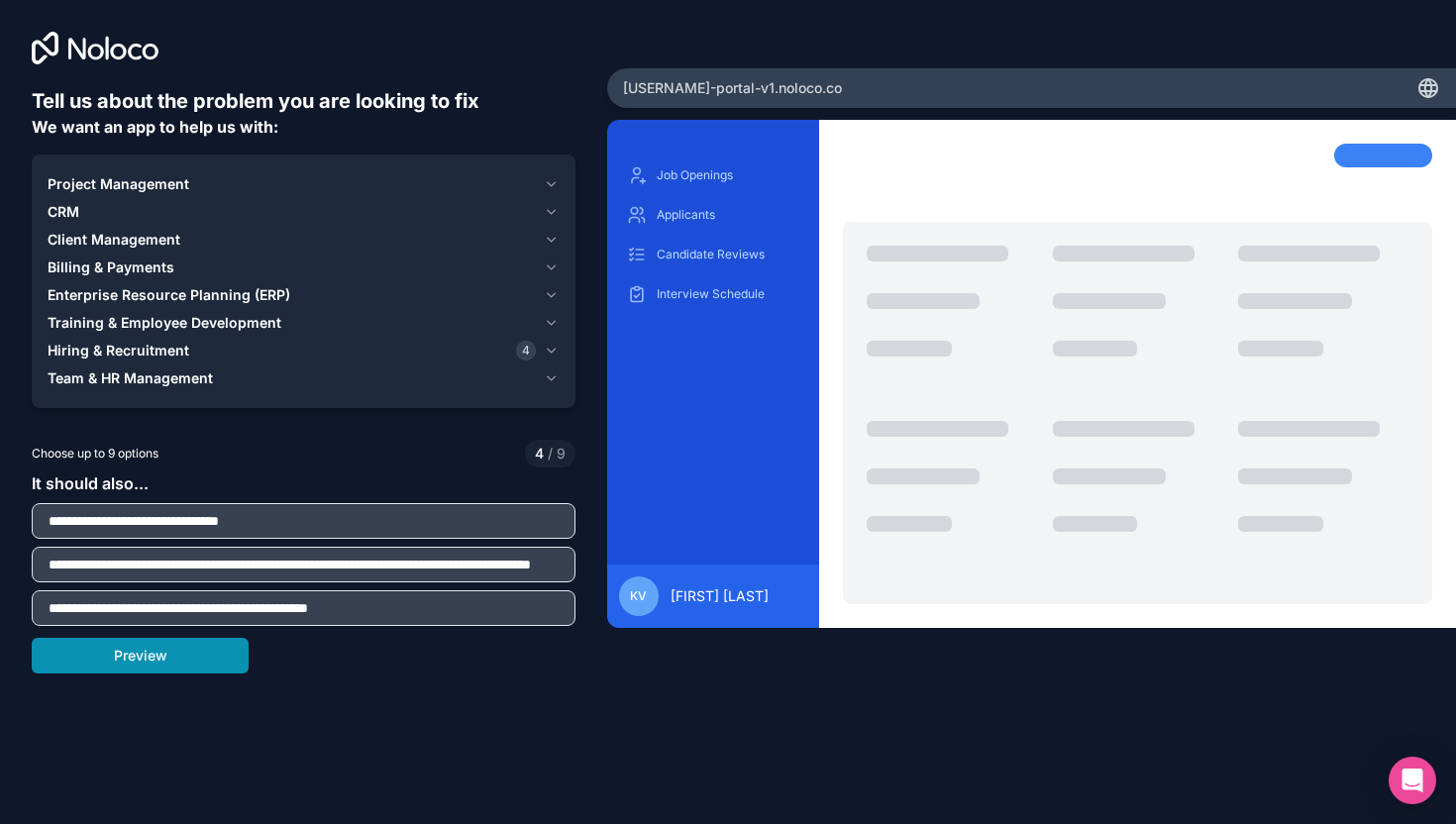 type on "**********" 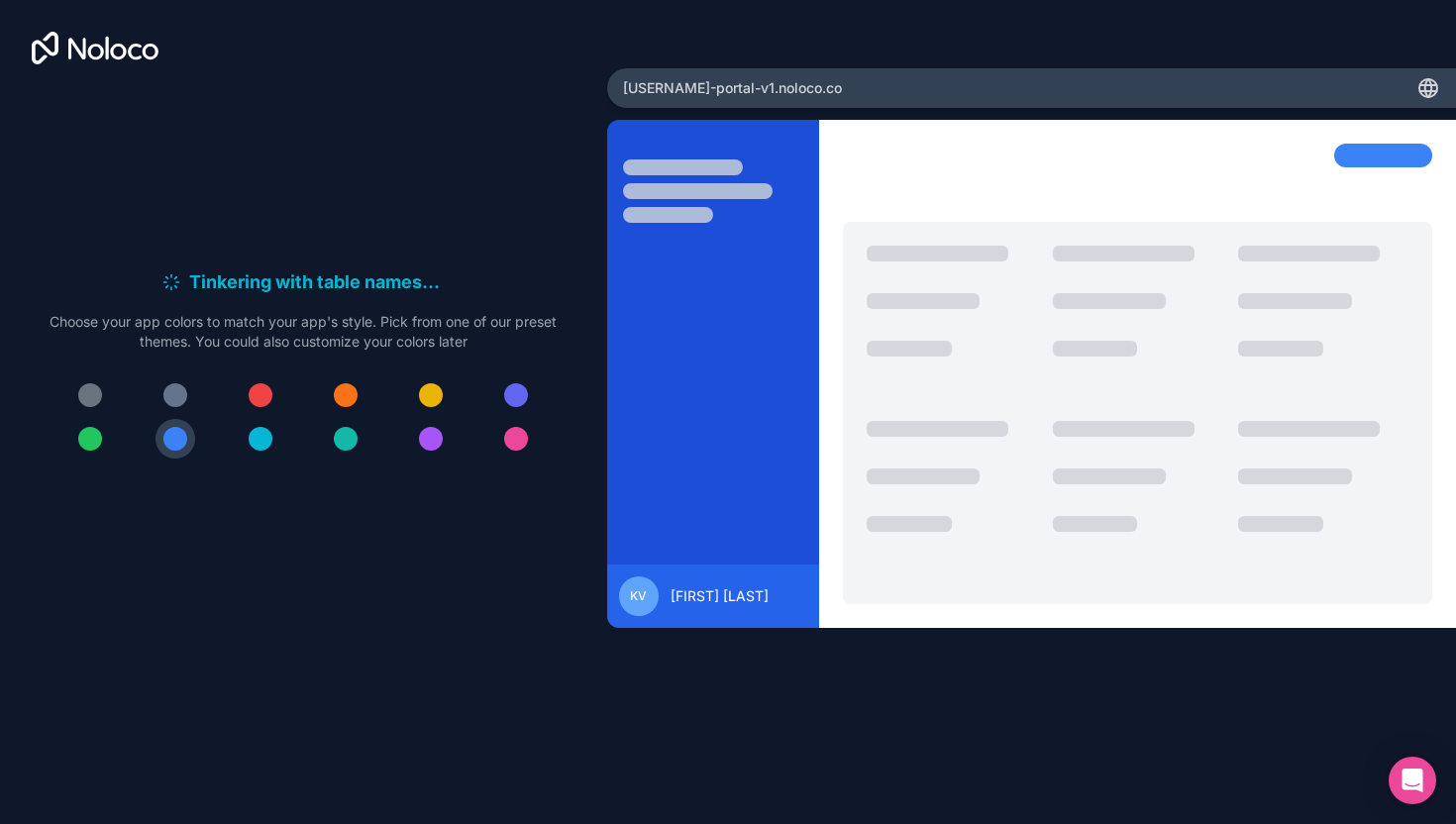 click at bounding box center [431, 395] 